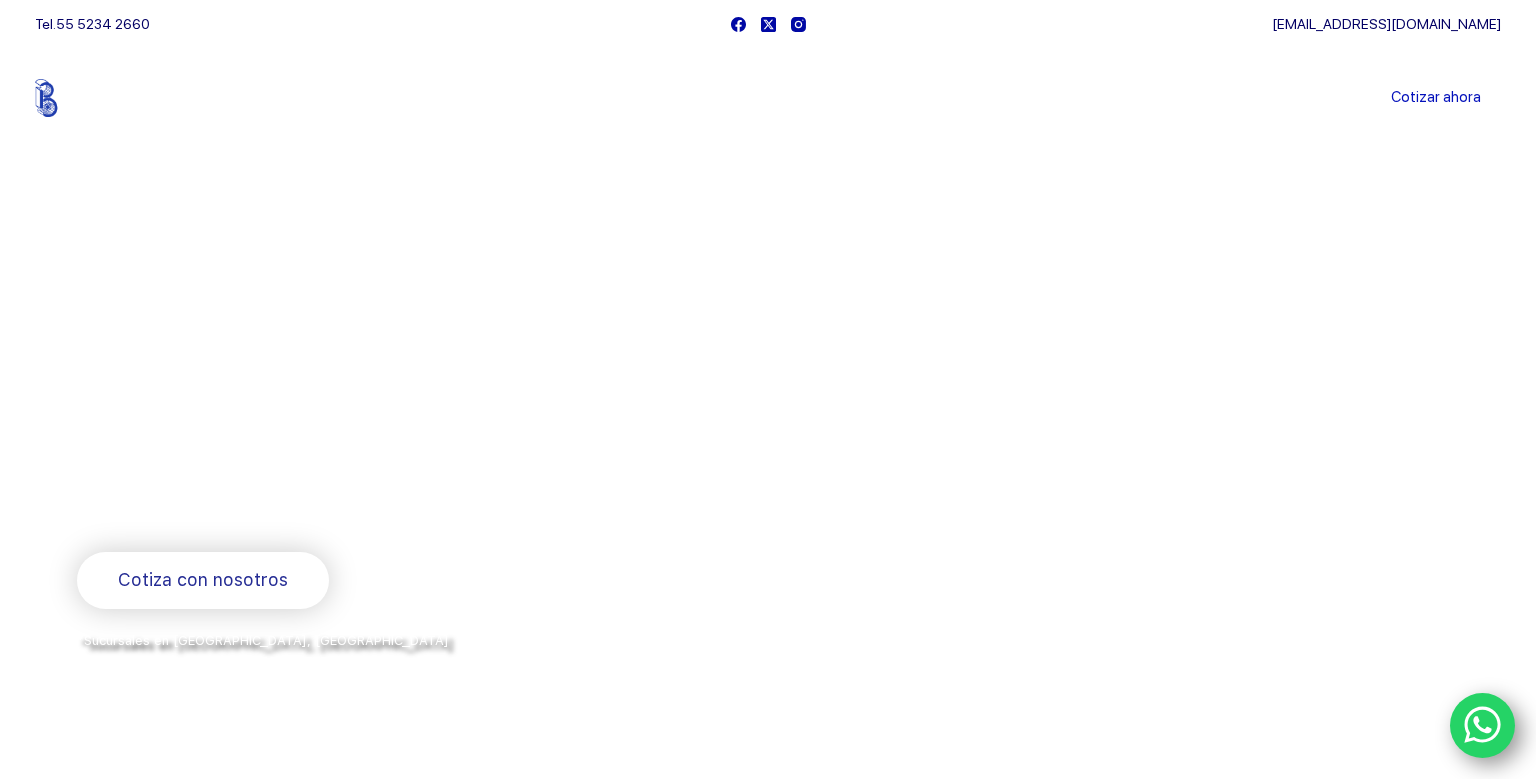 scroll, scrollTop: 0, scrollLeft: 0, axis: both 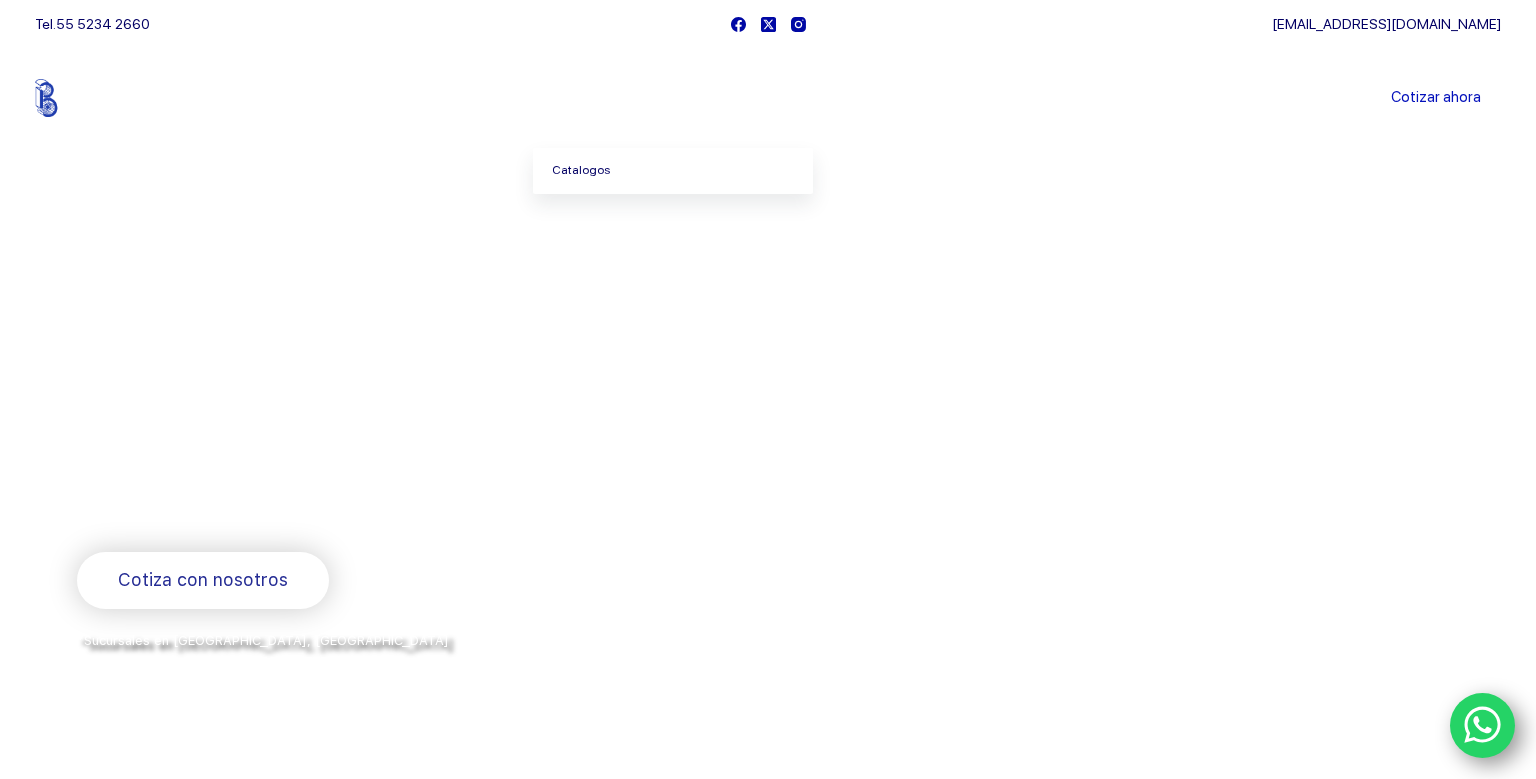 click on "Catalogos" at bounding box center [673, 171] 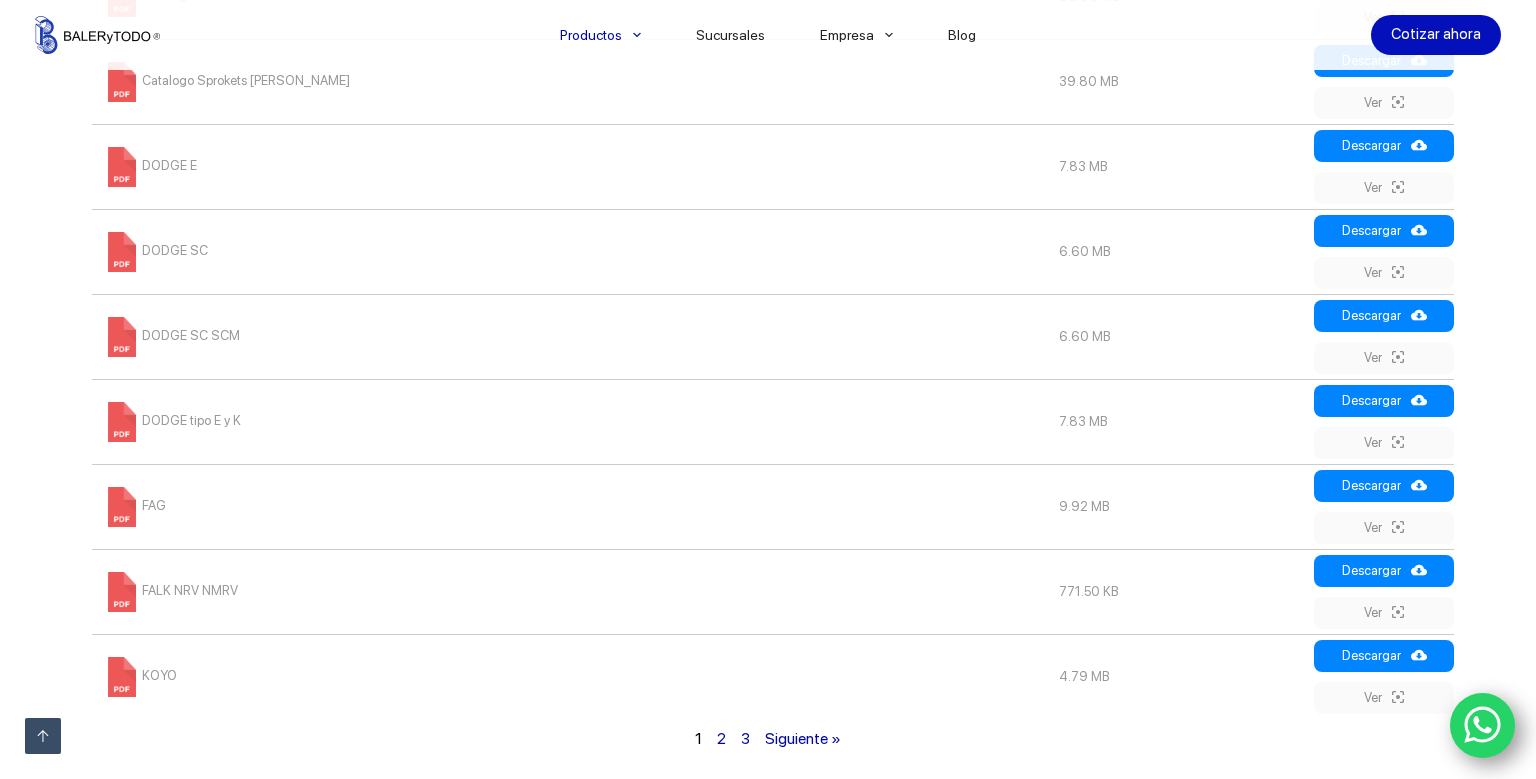 scroll, scrollTop: 1584, scrollLeft: 0, axis: vertical 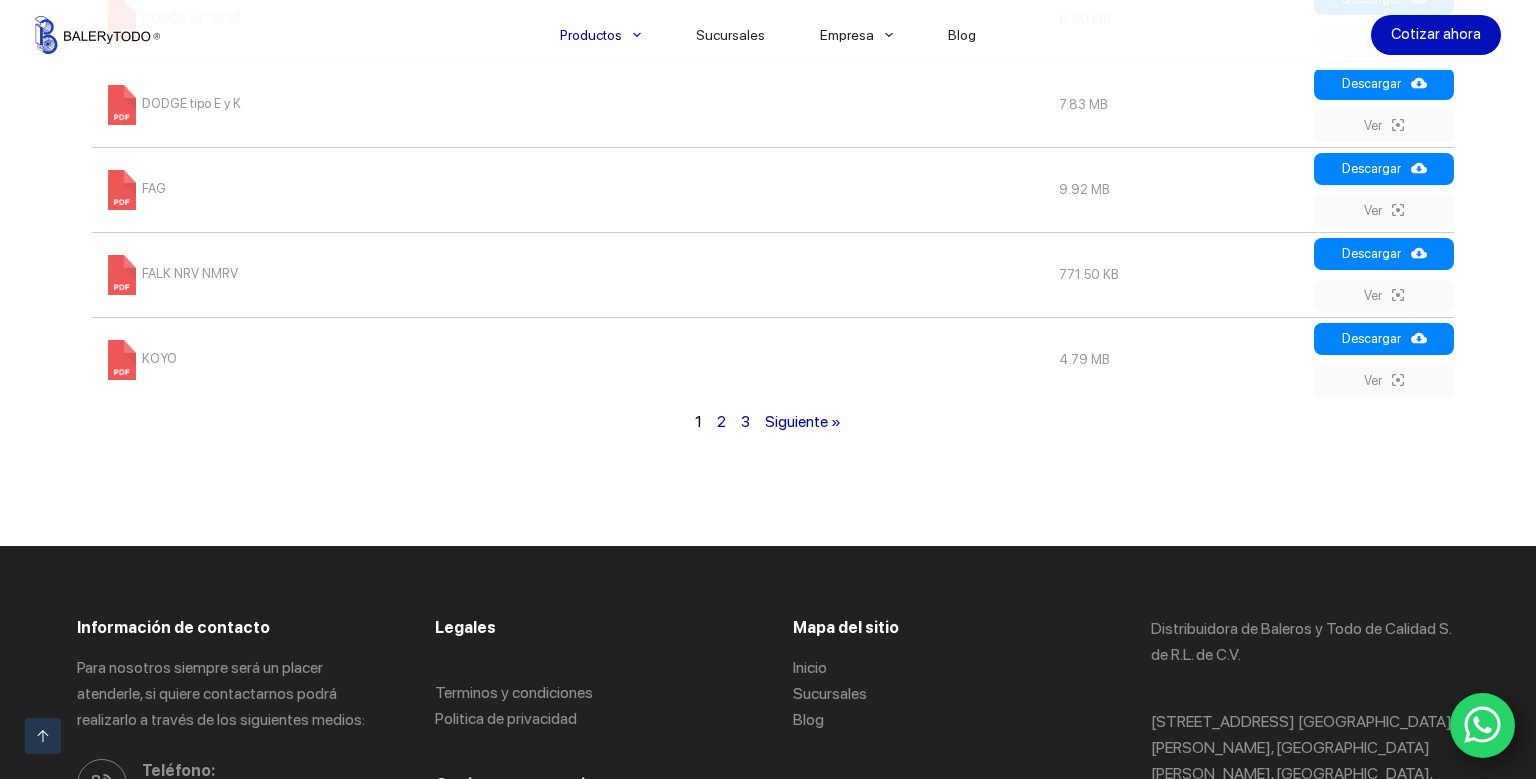 click on "Siguiente »" at bounding box center [803, 421] 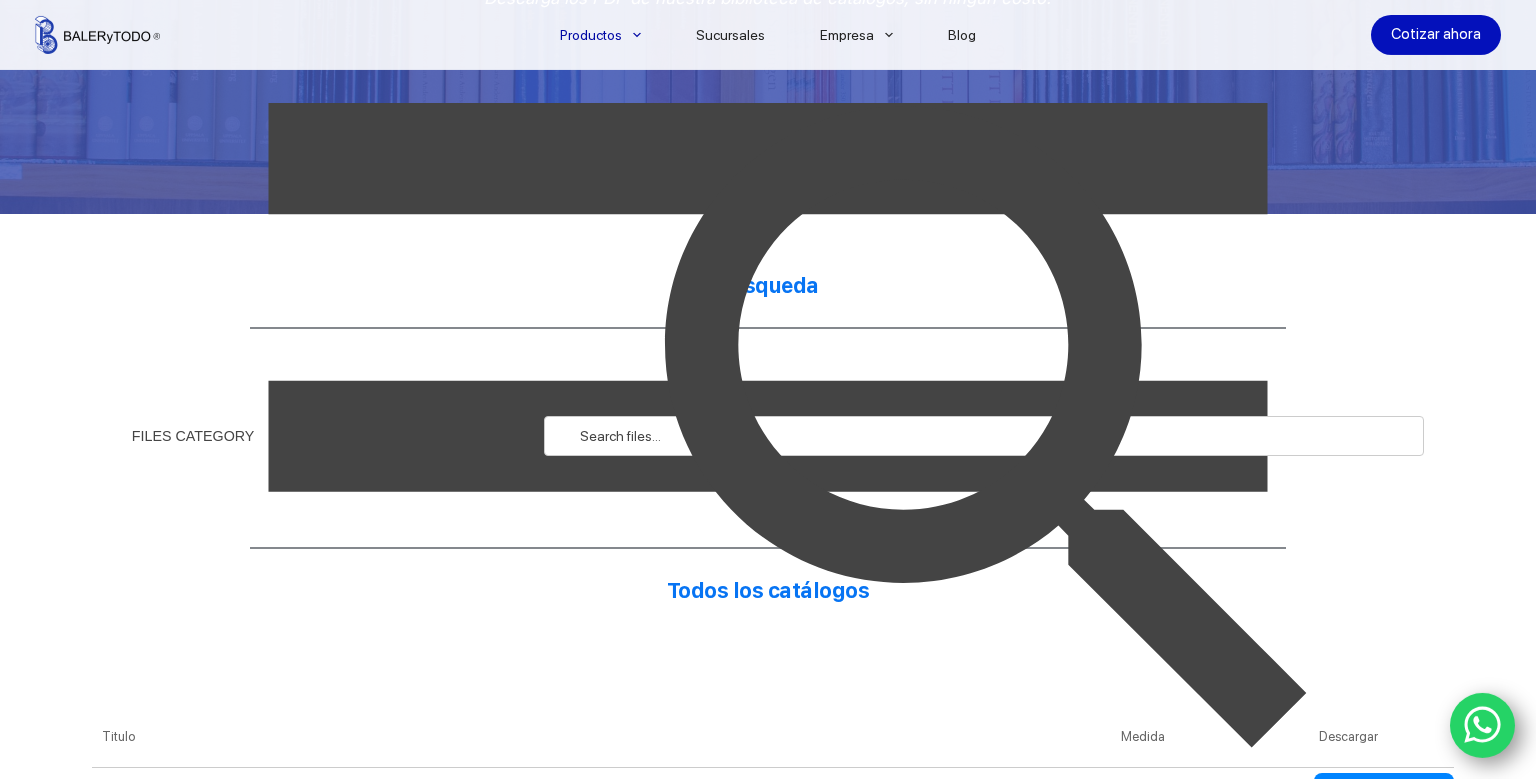 scroll, scrollTop: 380, scrollLeft: 0, axis: vertical 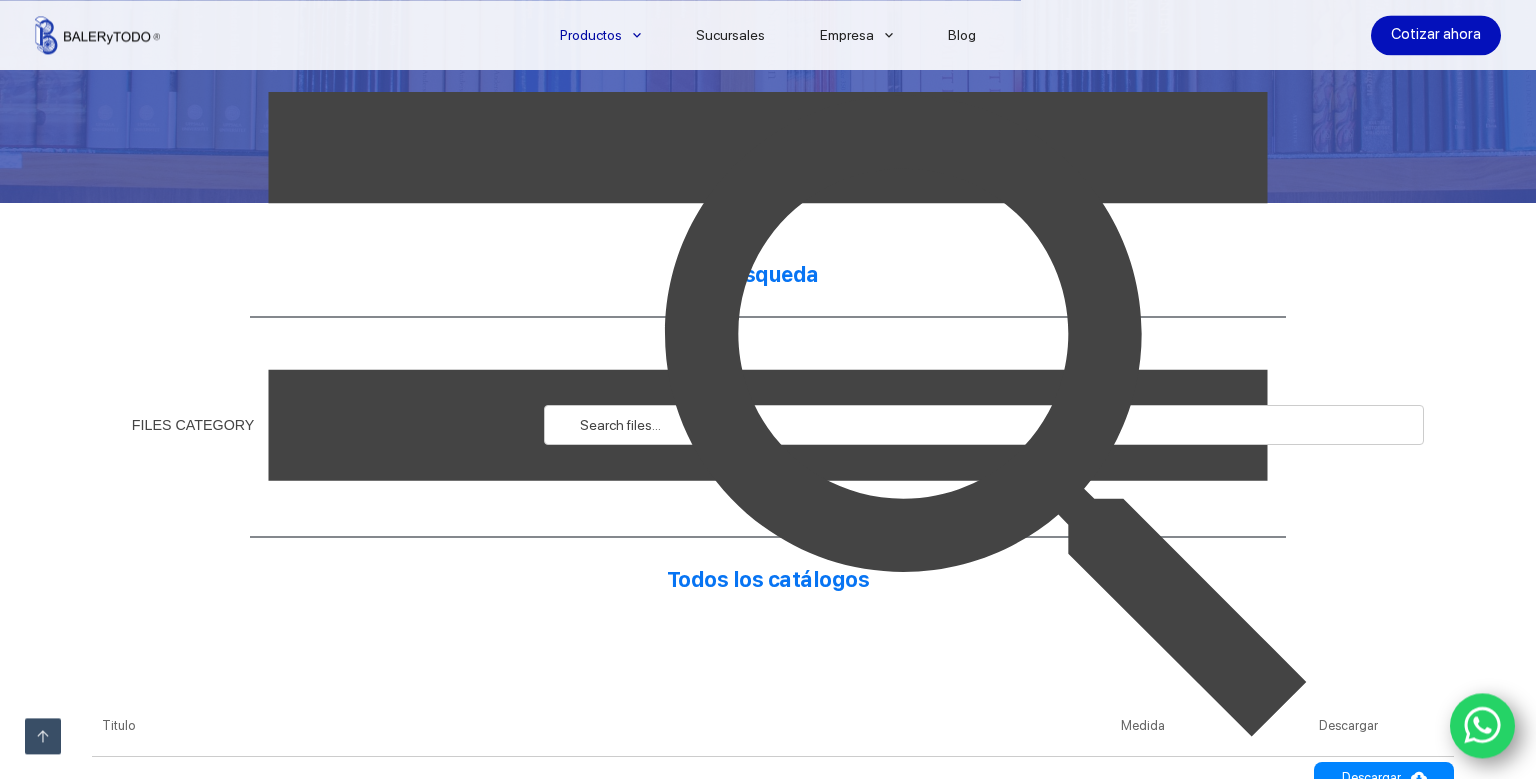 click at bounding box center [994, 425] 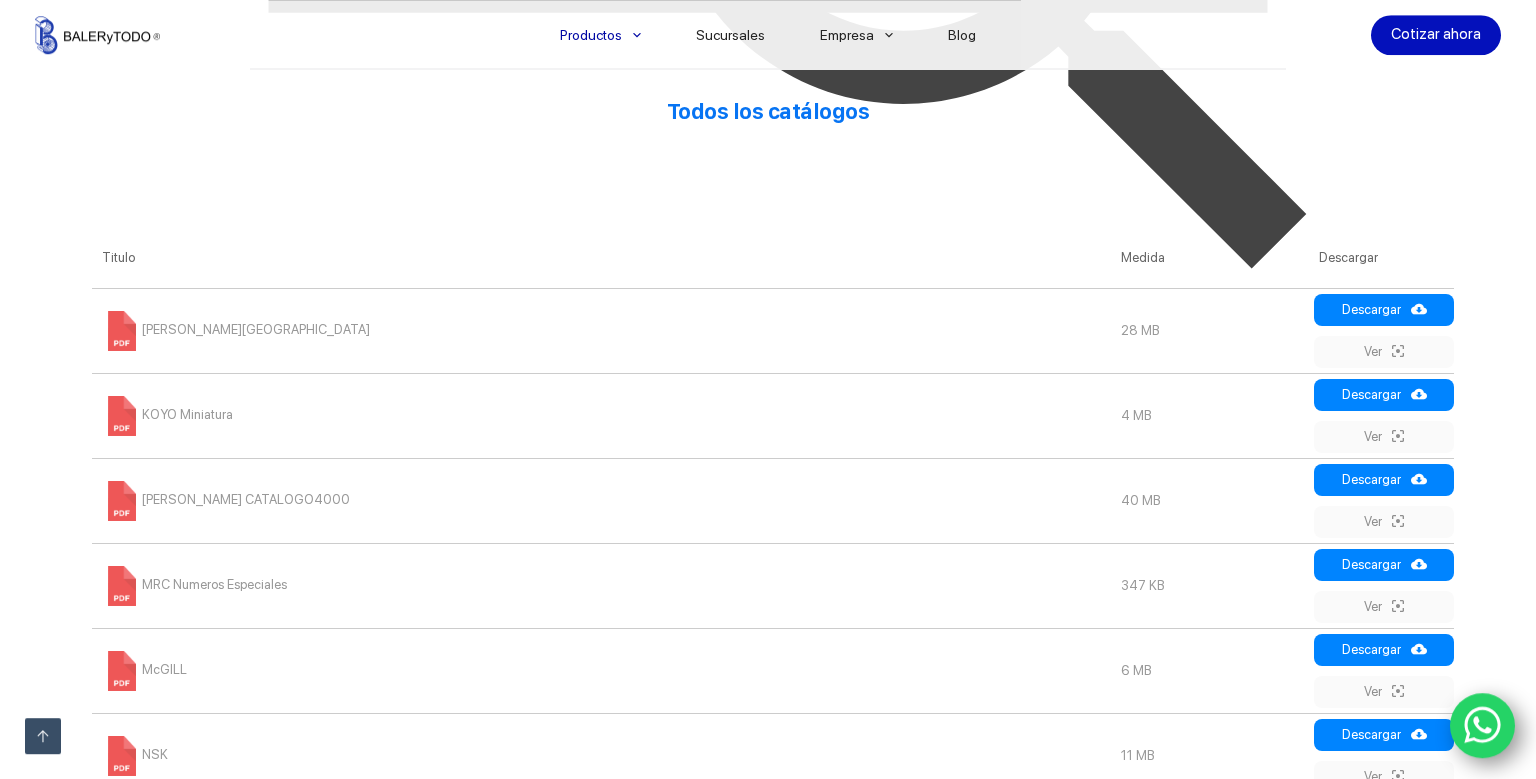 scroll, scrollTop: 950, scrollLeft: 0, axis: vertical 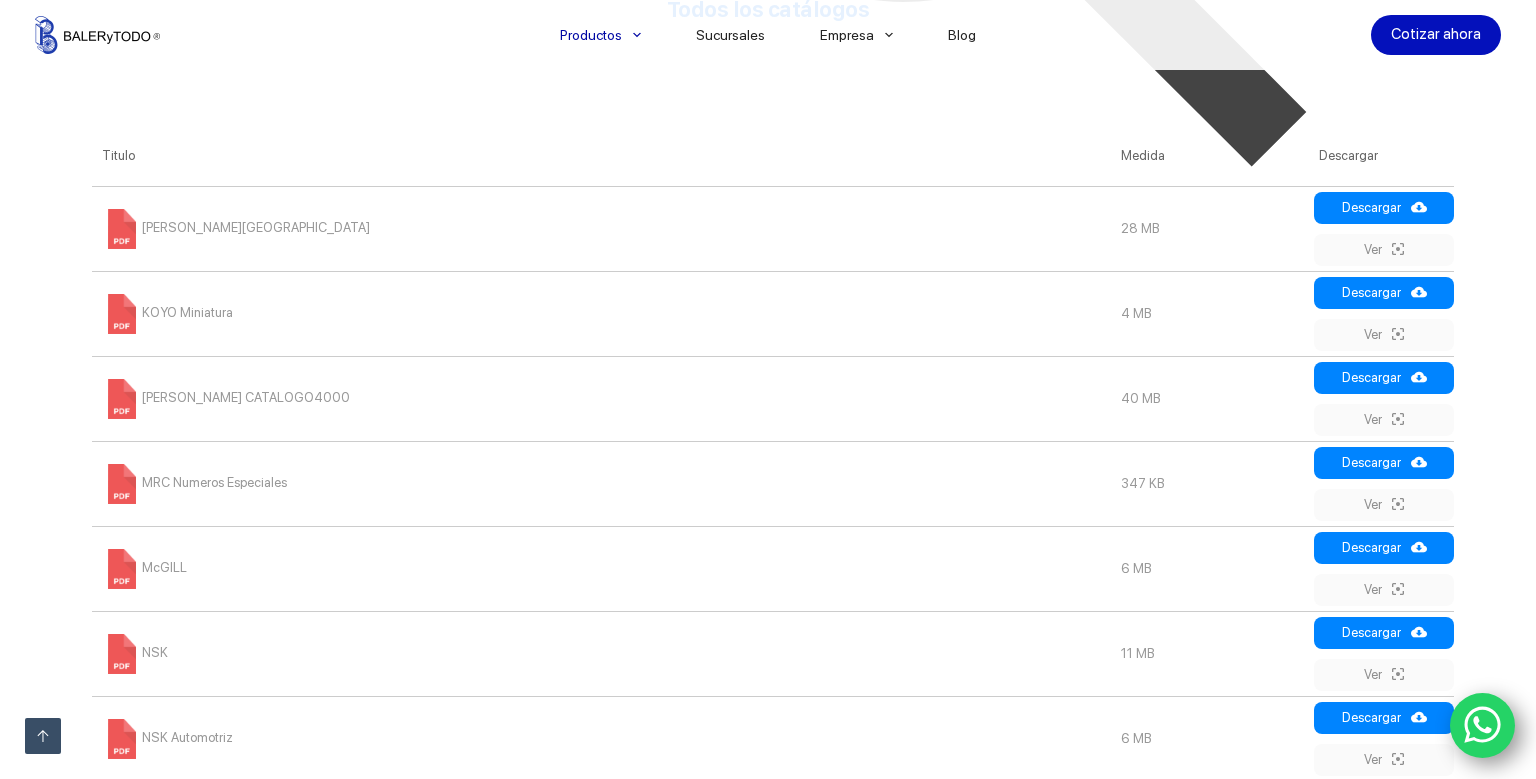 click on "[PERSON_NAME][GEOGRAPHIC_DATA]" at bounding box center (236, 227) 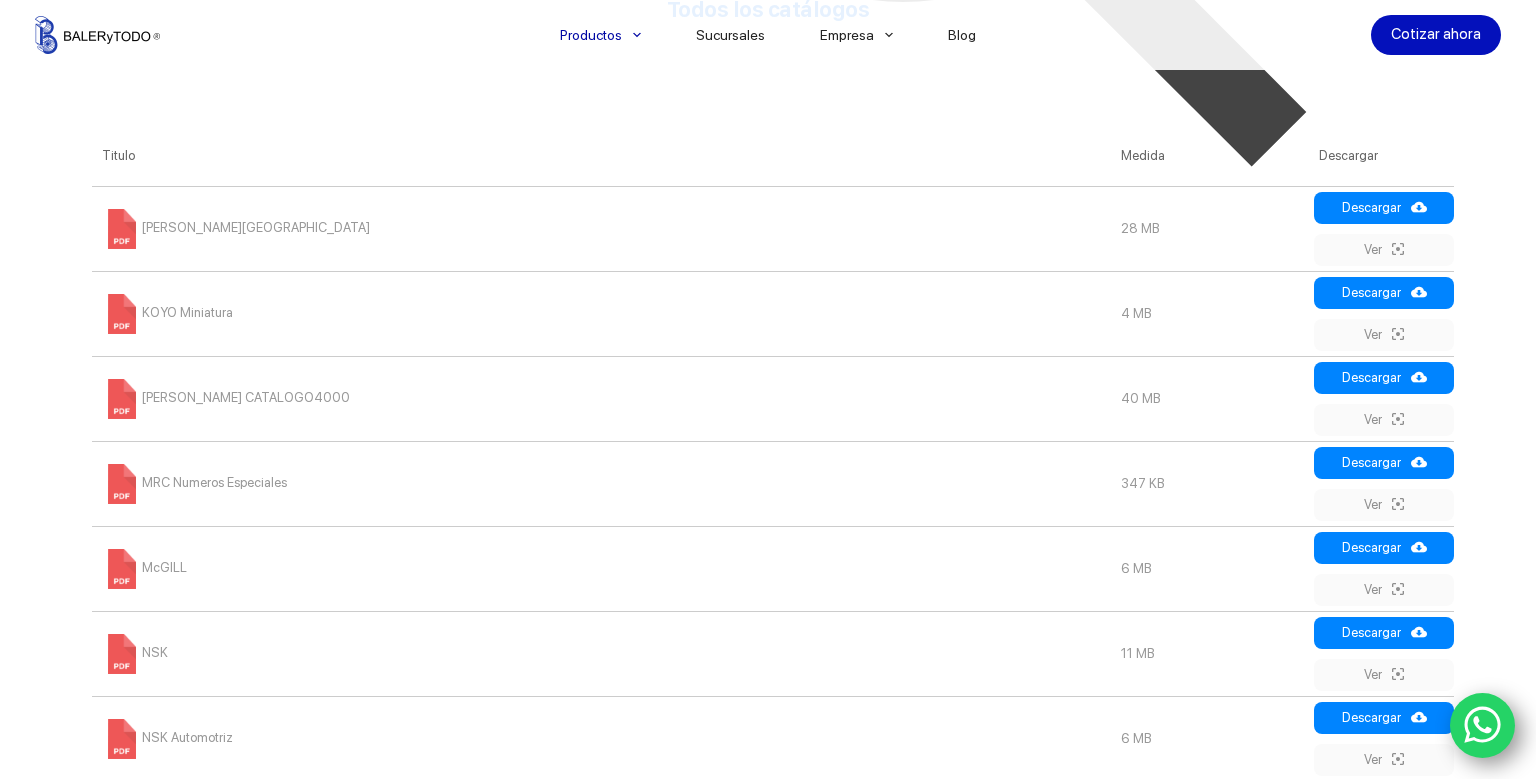 scroll, scrollTop: 0, scrollLeft: 0, axis: both 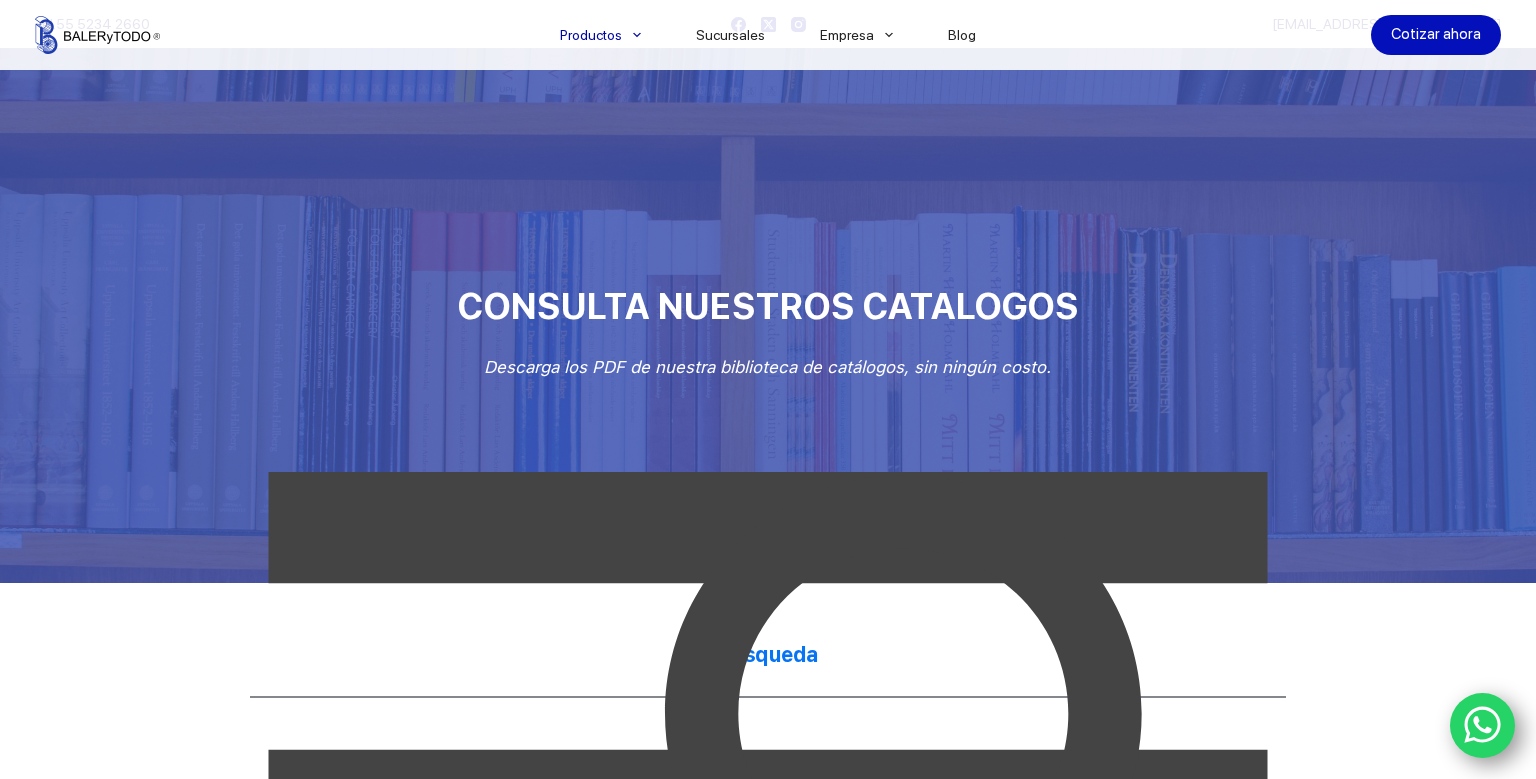 click at bounding box center (279, 35) 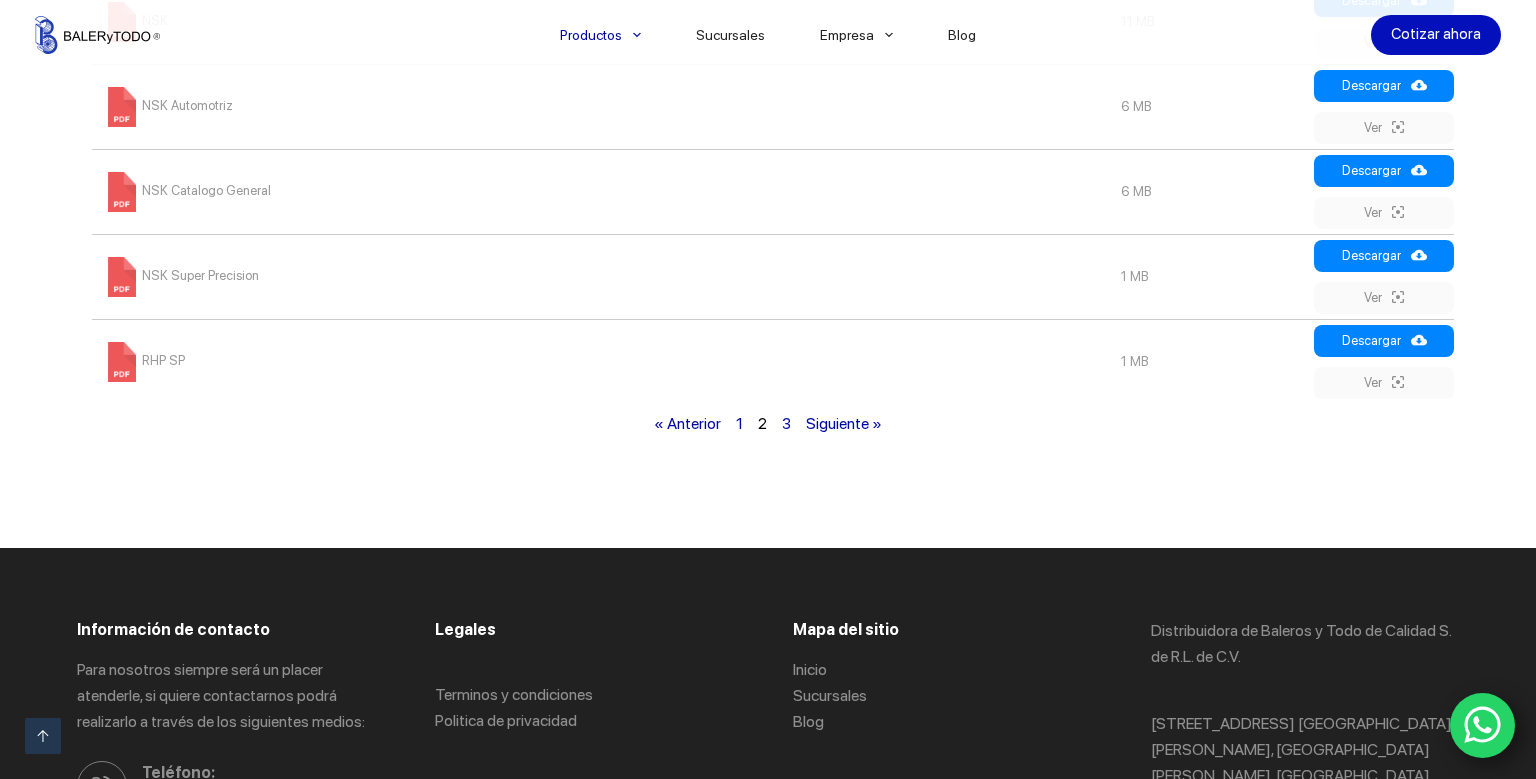scroll, scrollTop: 1584, scrollLeft: 0, axis: vertical 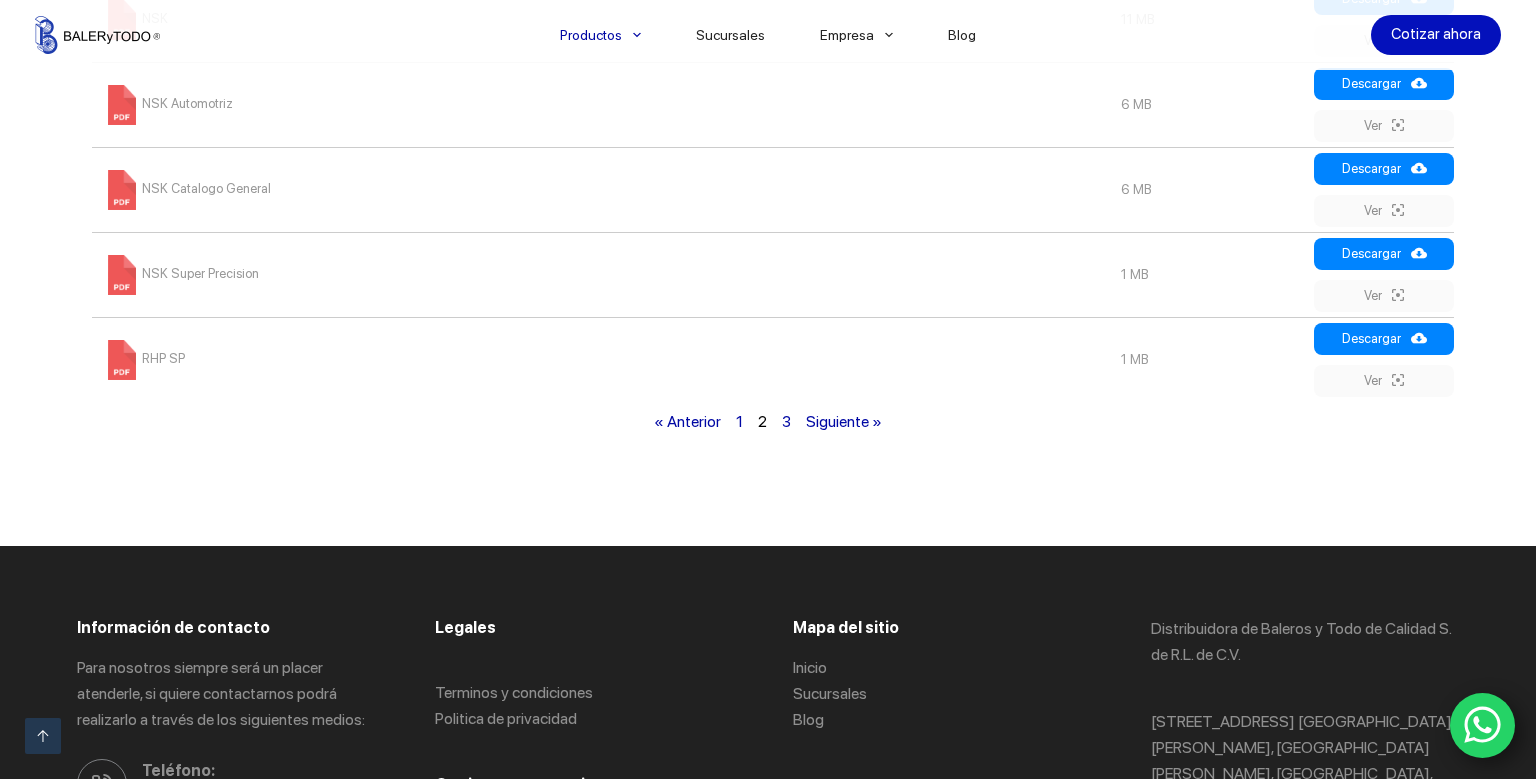 click on "Búsqueda
FILES CATEGORY
[GEOGRAPHIC_DATA]
Todos los catálogos                                                                                                  Medida   Descargar                                            Titulo Medida Descargar" at bounding box center [768, -228] 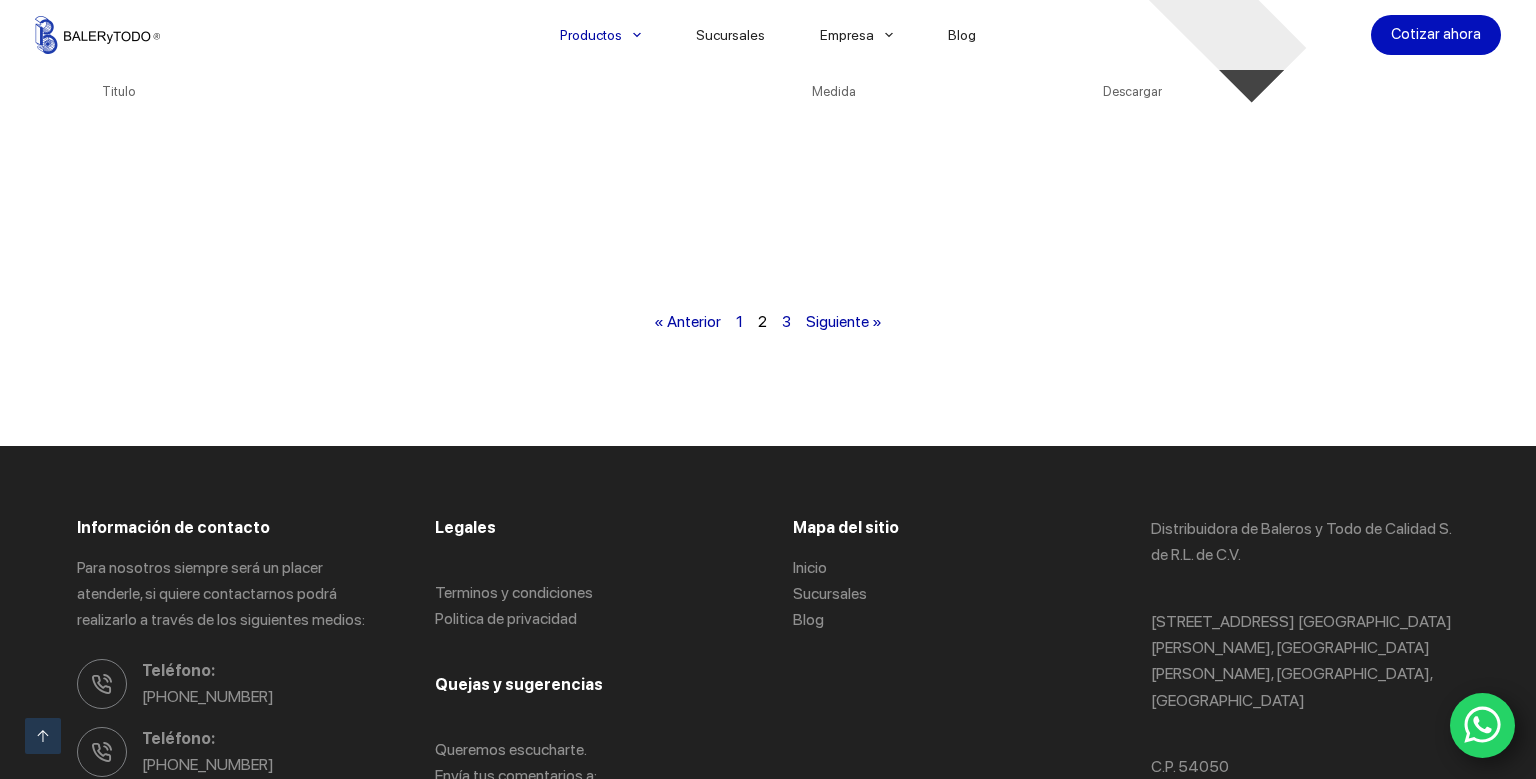 scroll, scrollTop: 1013, scrollLeft: 0, axis: vertical 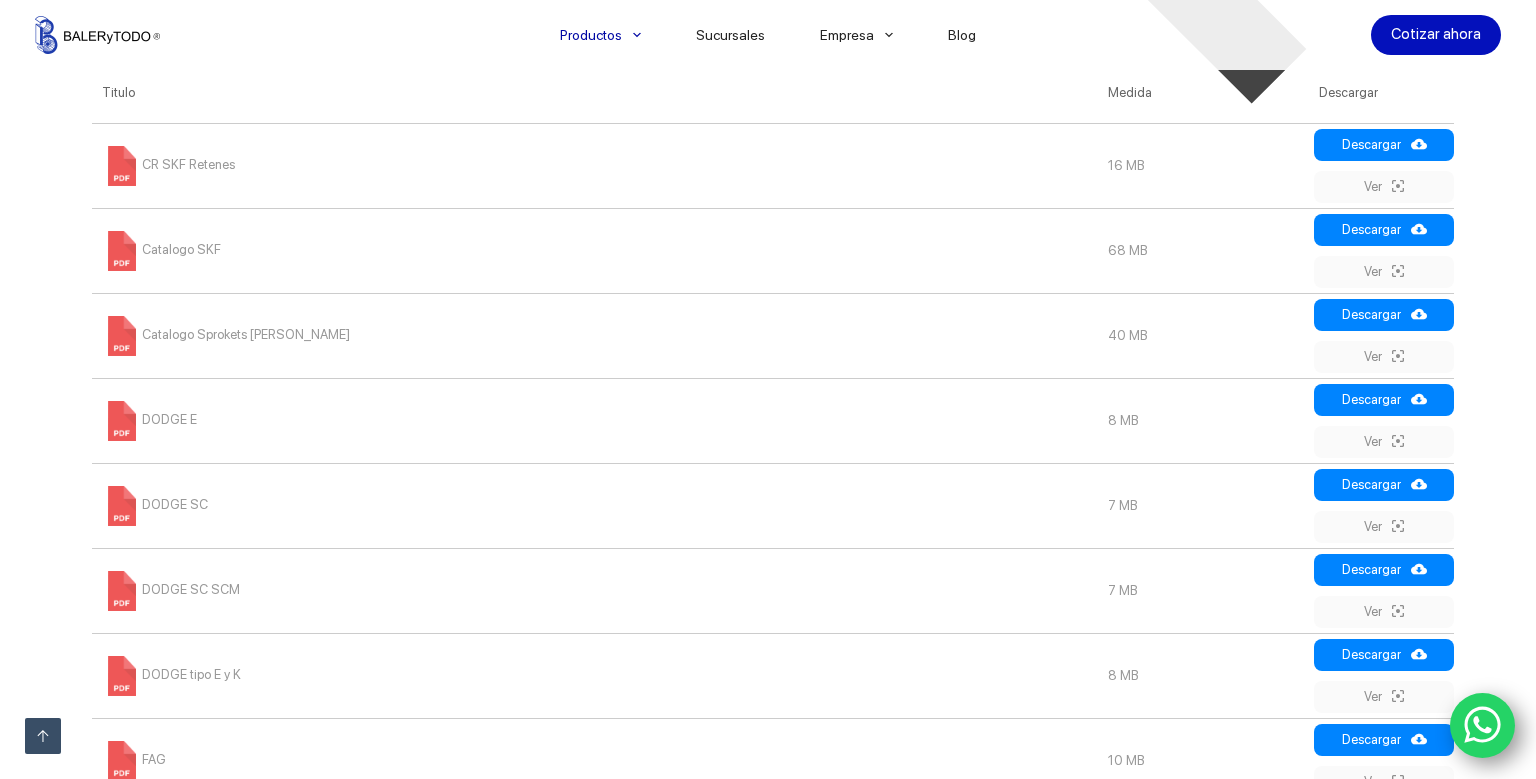 click on "Búsqueda
FILES CATEGORY
[GEOGRAPHIC_DATA]
Todos los catálogos                                                                                                  Medida   Descargar                                            Titulo Medida Descargar" at bounding box center [768, 343] 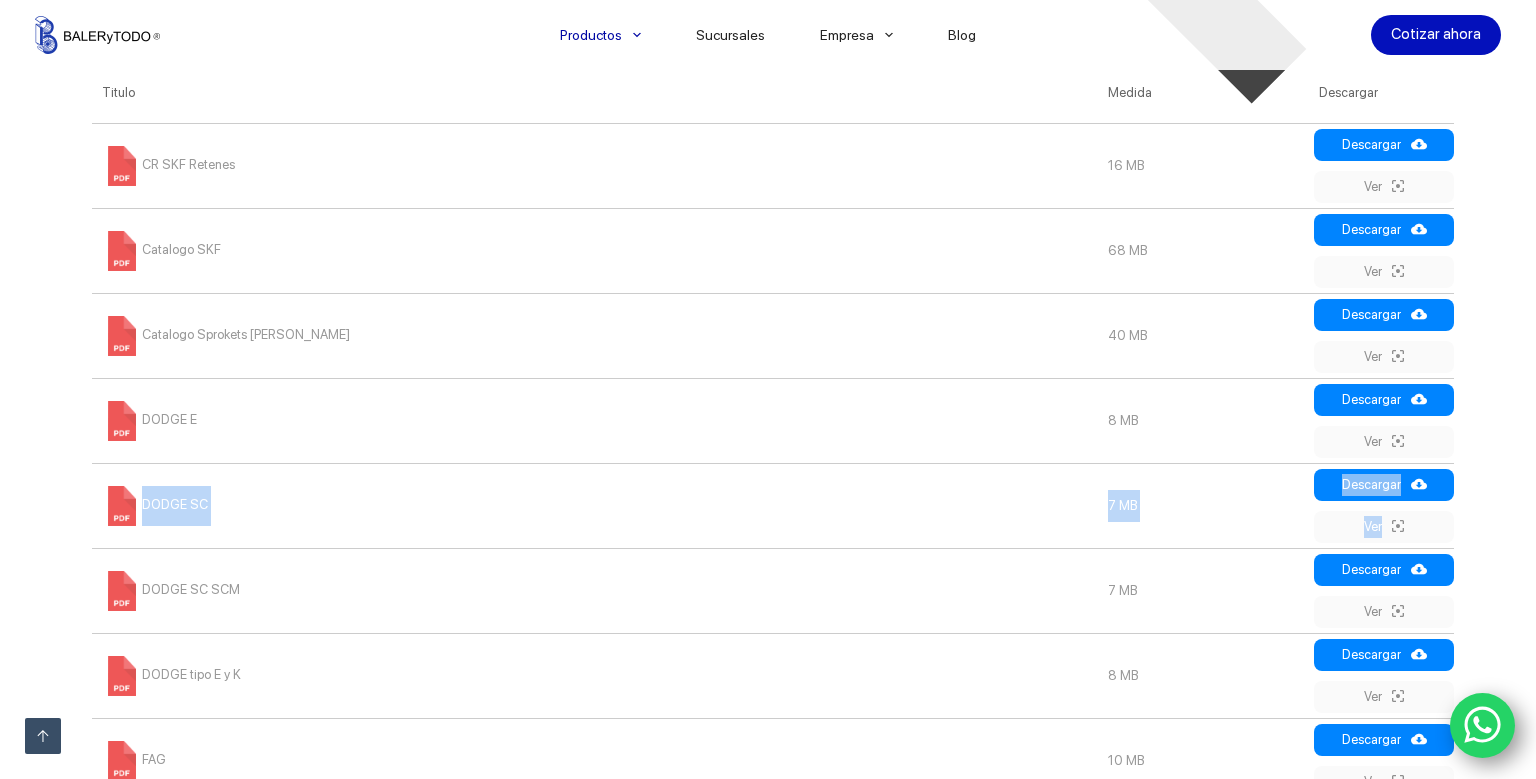 drag, startPoint x: 1523, startPoint y: 467, endPoint x: 1525, endPoint y: 529, distance: 62.03225 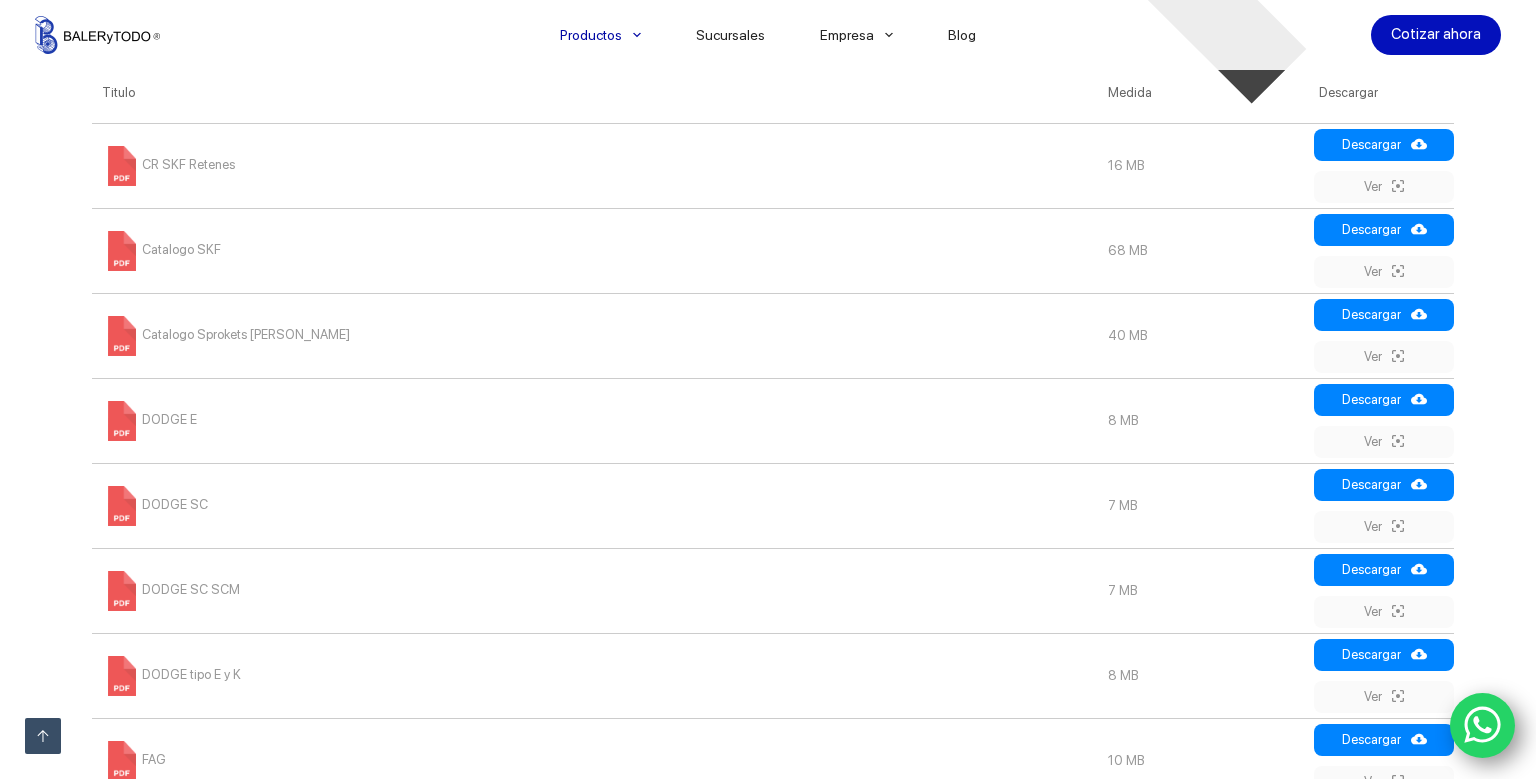 click on "Búsqueda
FILES CATEGORY
[GEOGRAPHIC_DATA]
Todos los catálogos                                                                                                  Medida   Descargar                                            Titulo Medida Descargar" at bounding box center [768, 343] 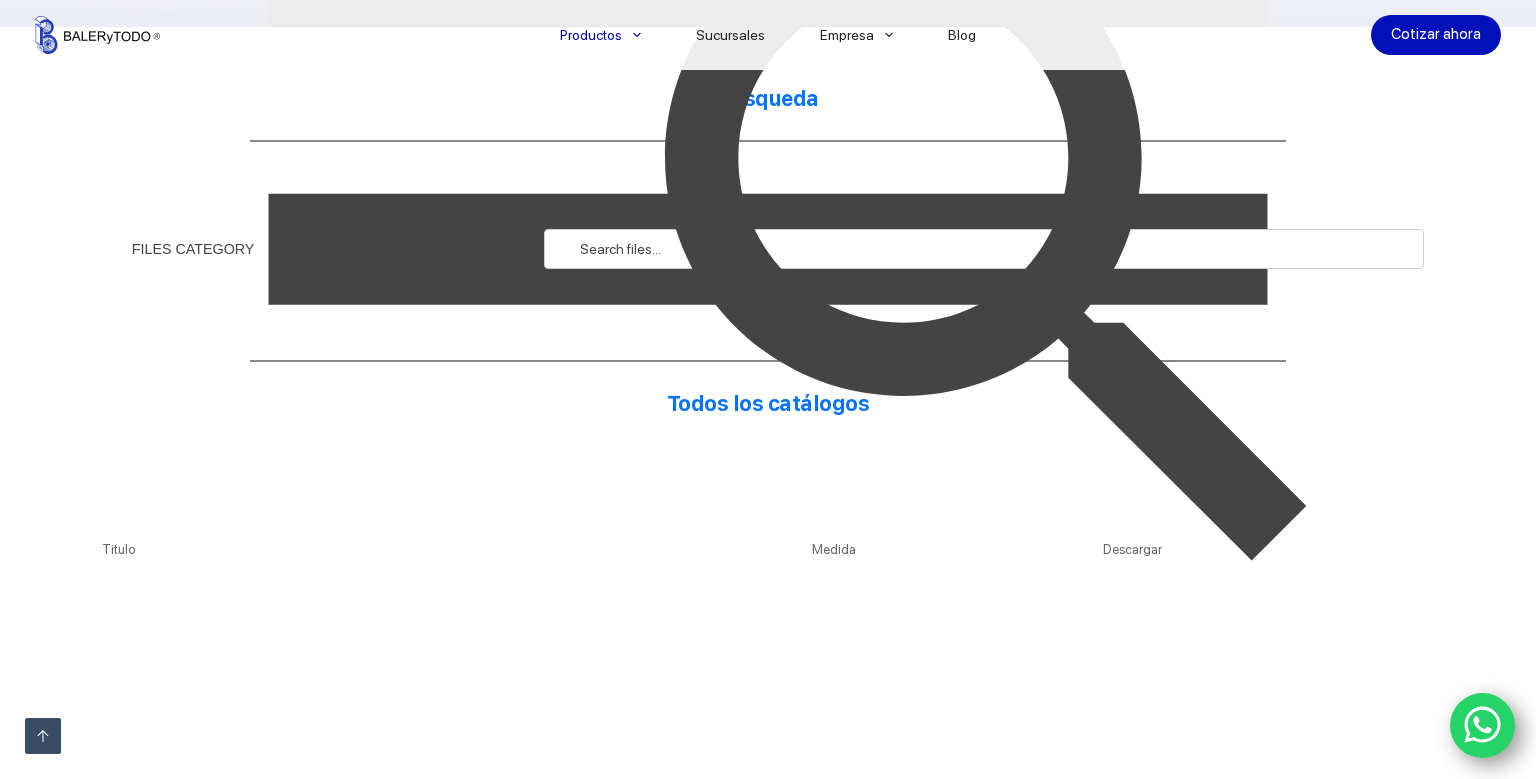 scroll, scrollTop: 873, scrollLeft: 0, axis: vertical 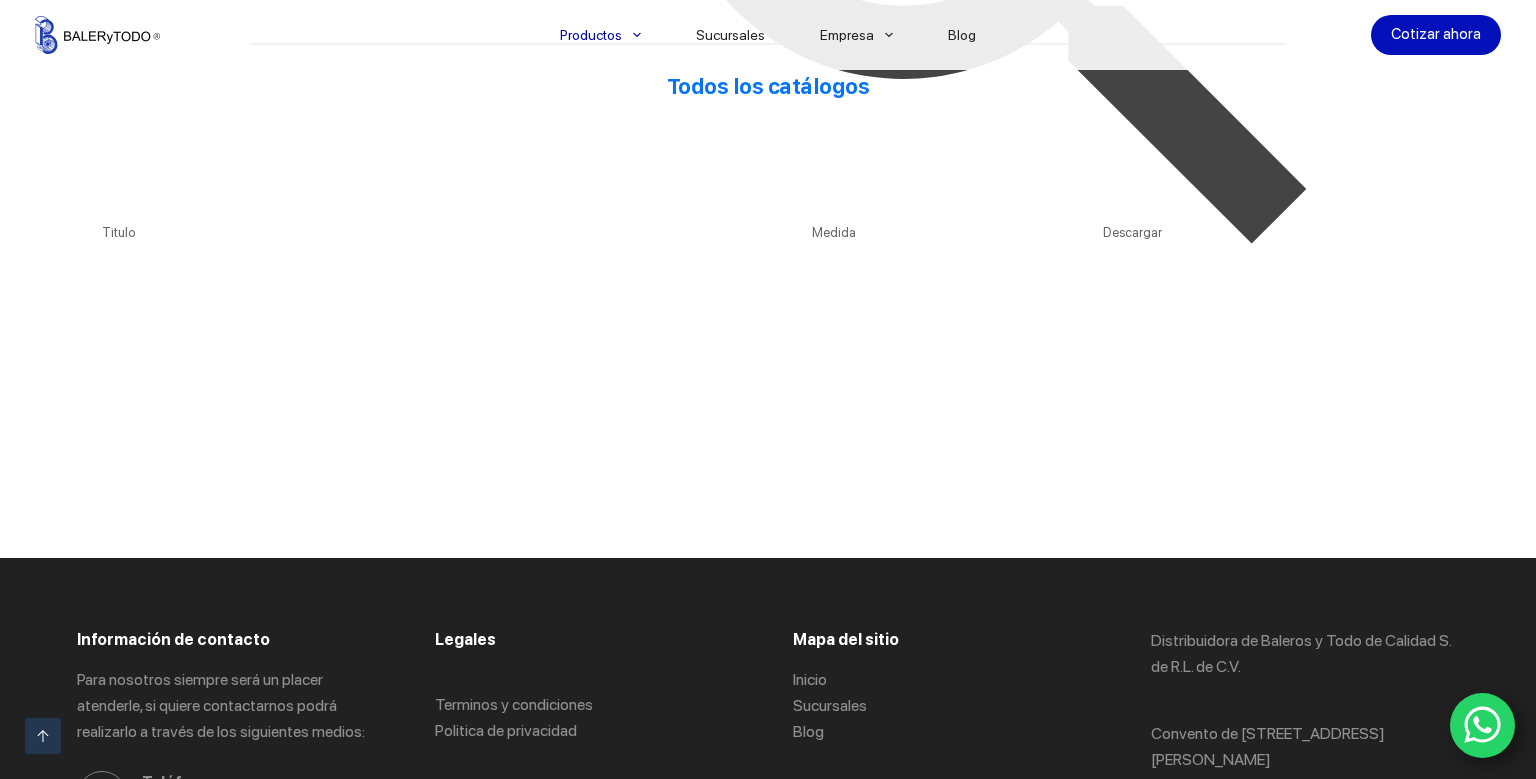 click at bounding box center (97, 35) 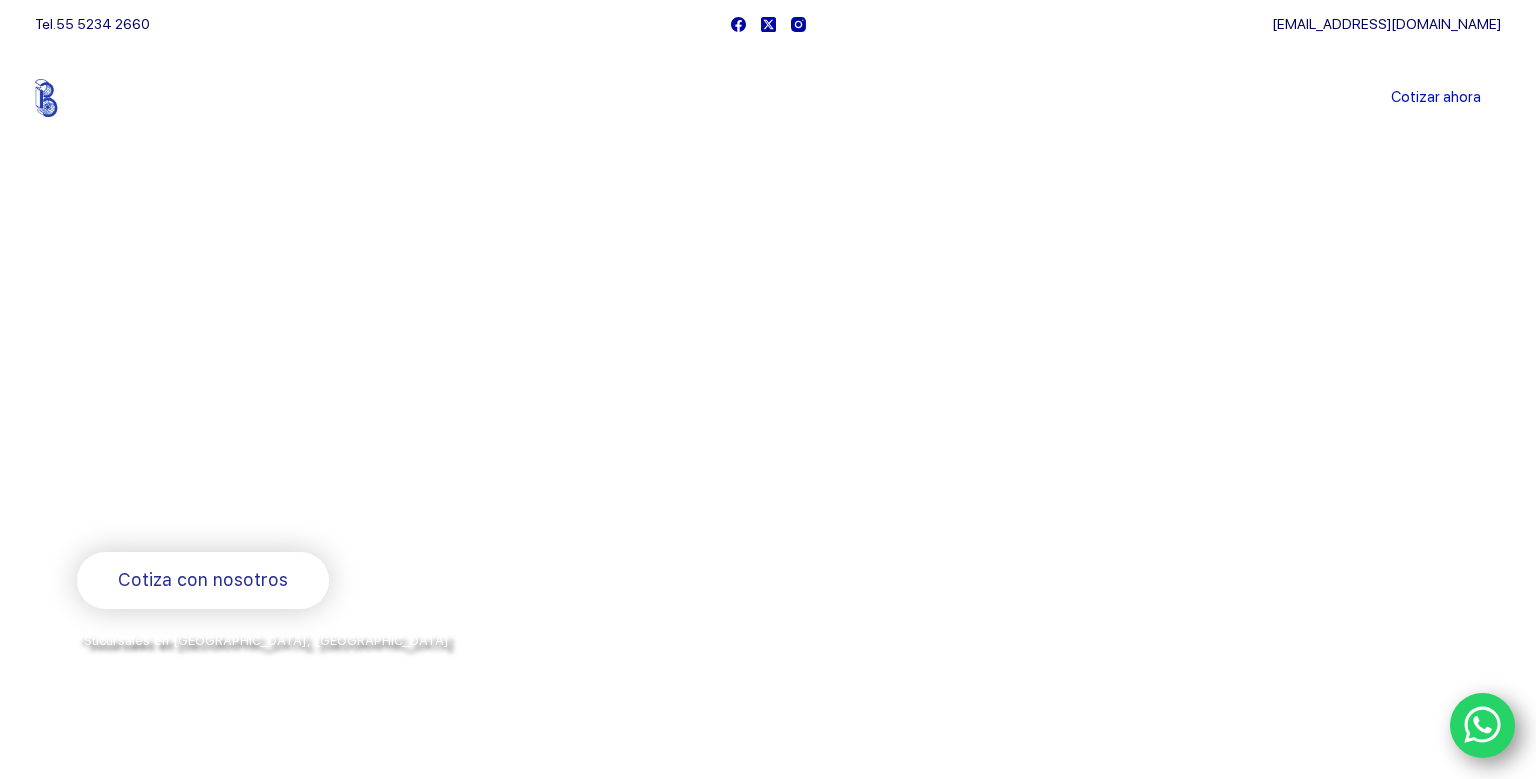 scroll, scrollTop: 0, scrollLeft: 0, axis: both 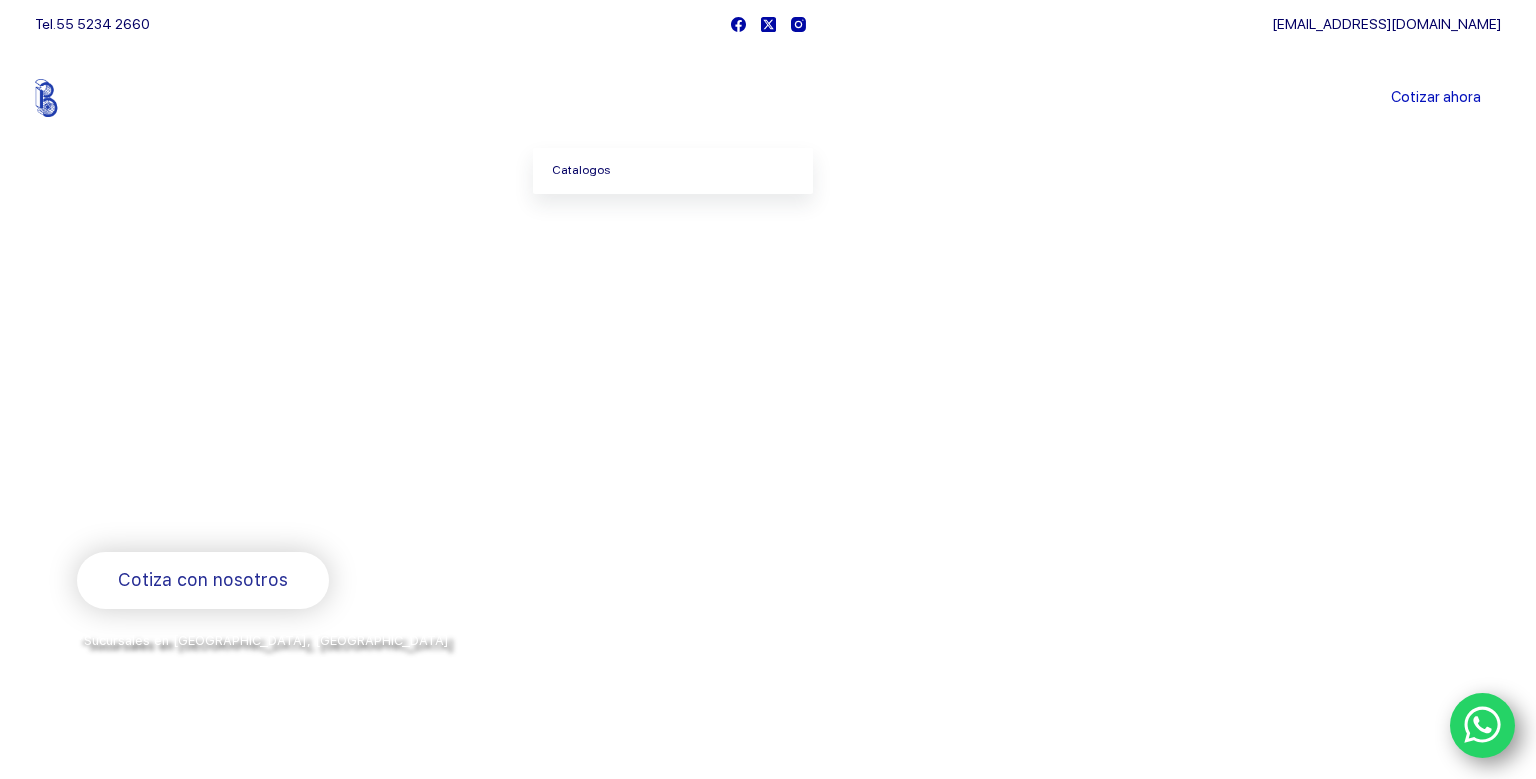 click on "Catalogos" at bounding box center [673, 171] 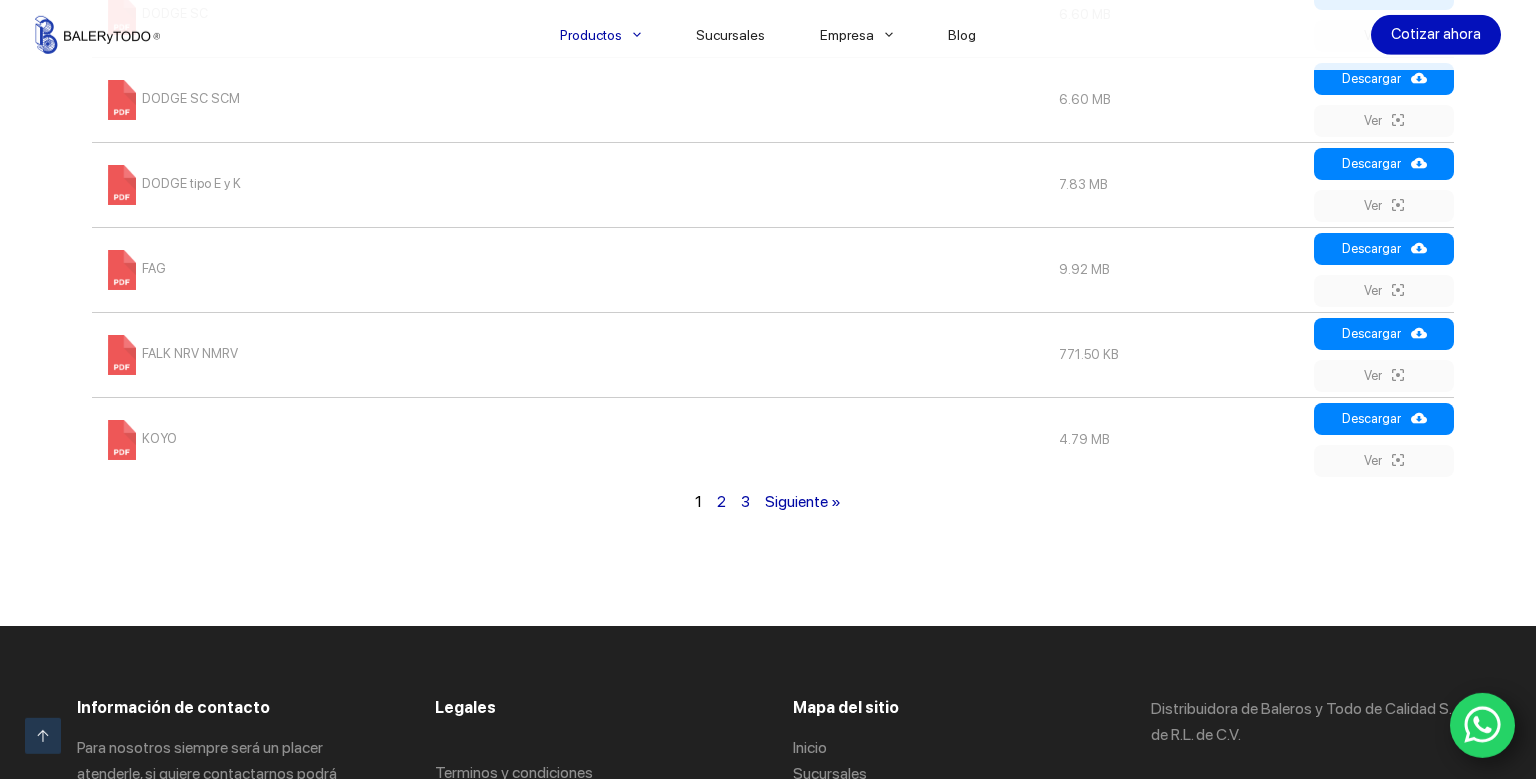 scroll, scrollTop: 1584, scrollLeft: 0, axis: vertical 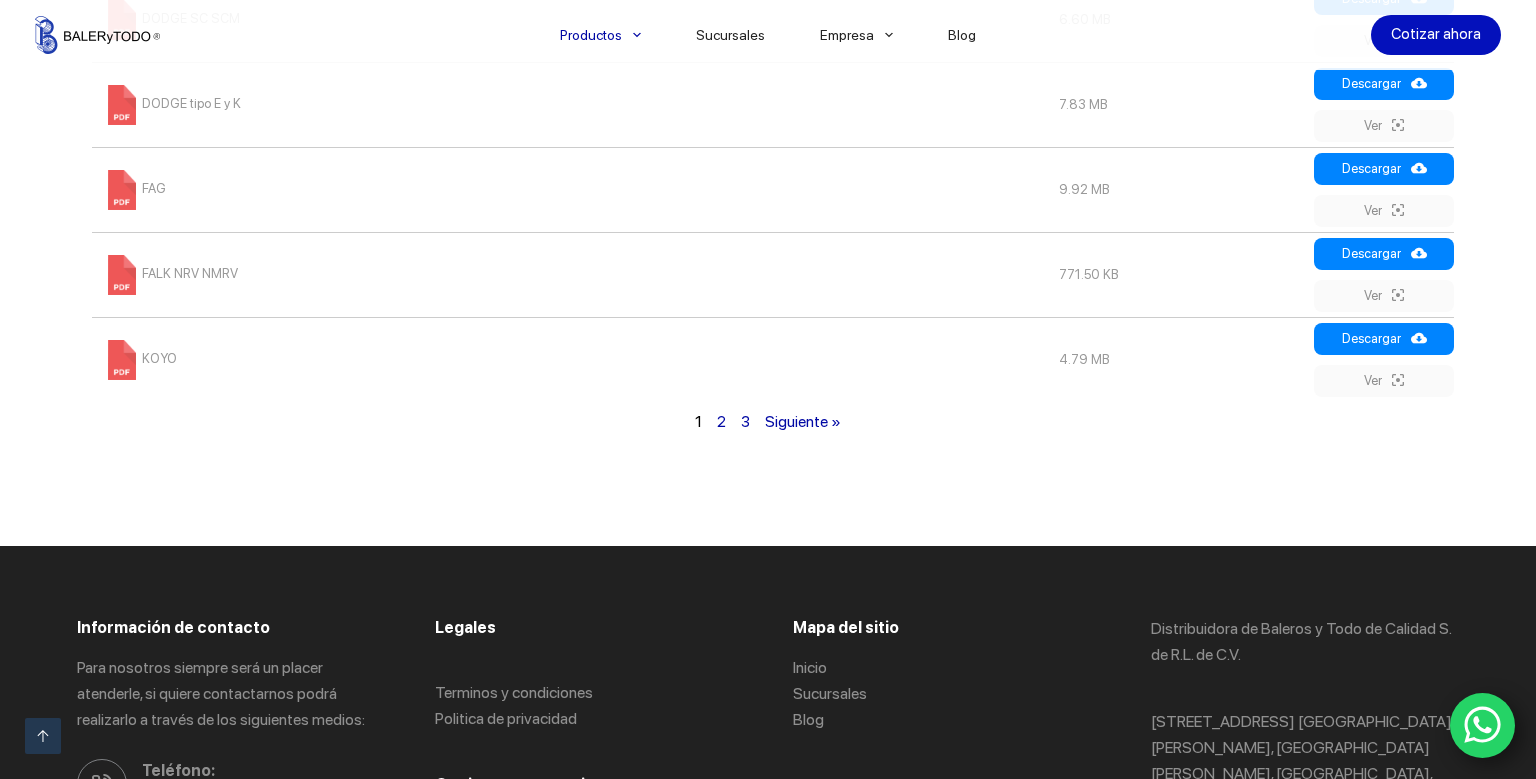 click on "2" at bounding box center (721, 421) 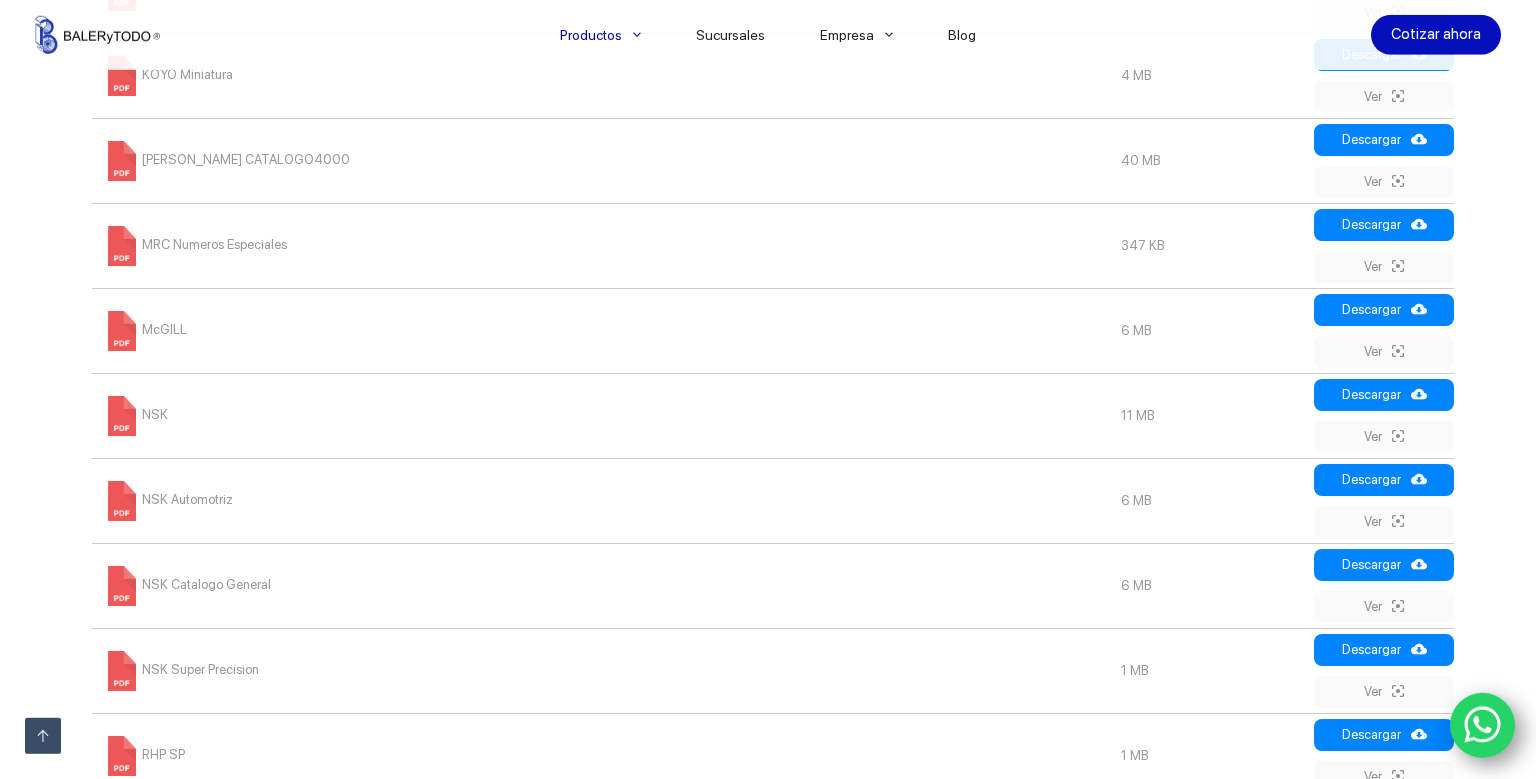 scroll, scrollTop: 1331, scrollLeft: 0, axis: vertical 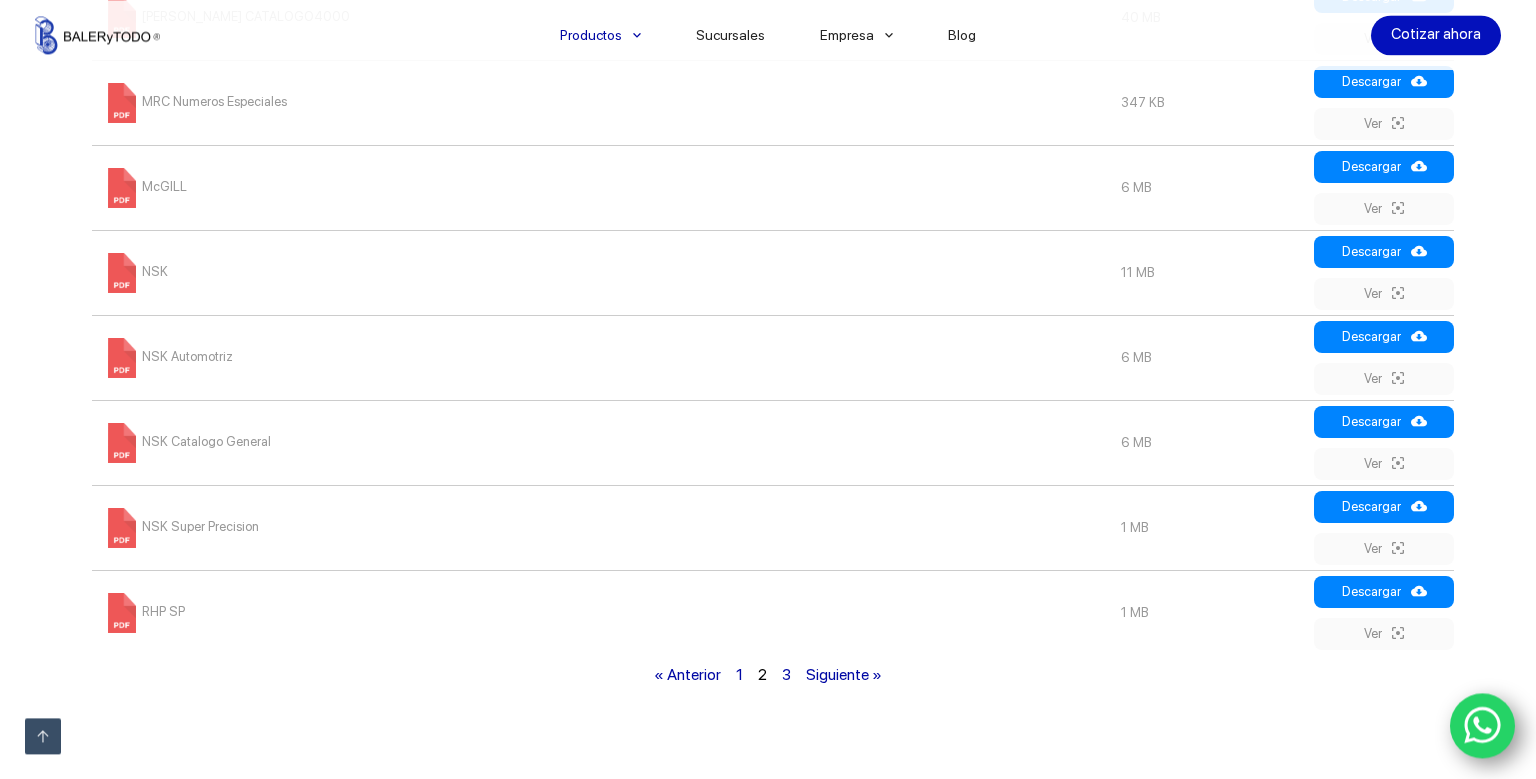 click on "3" at bounding box center (786, 674) 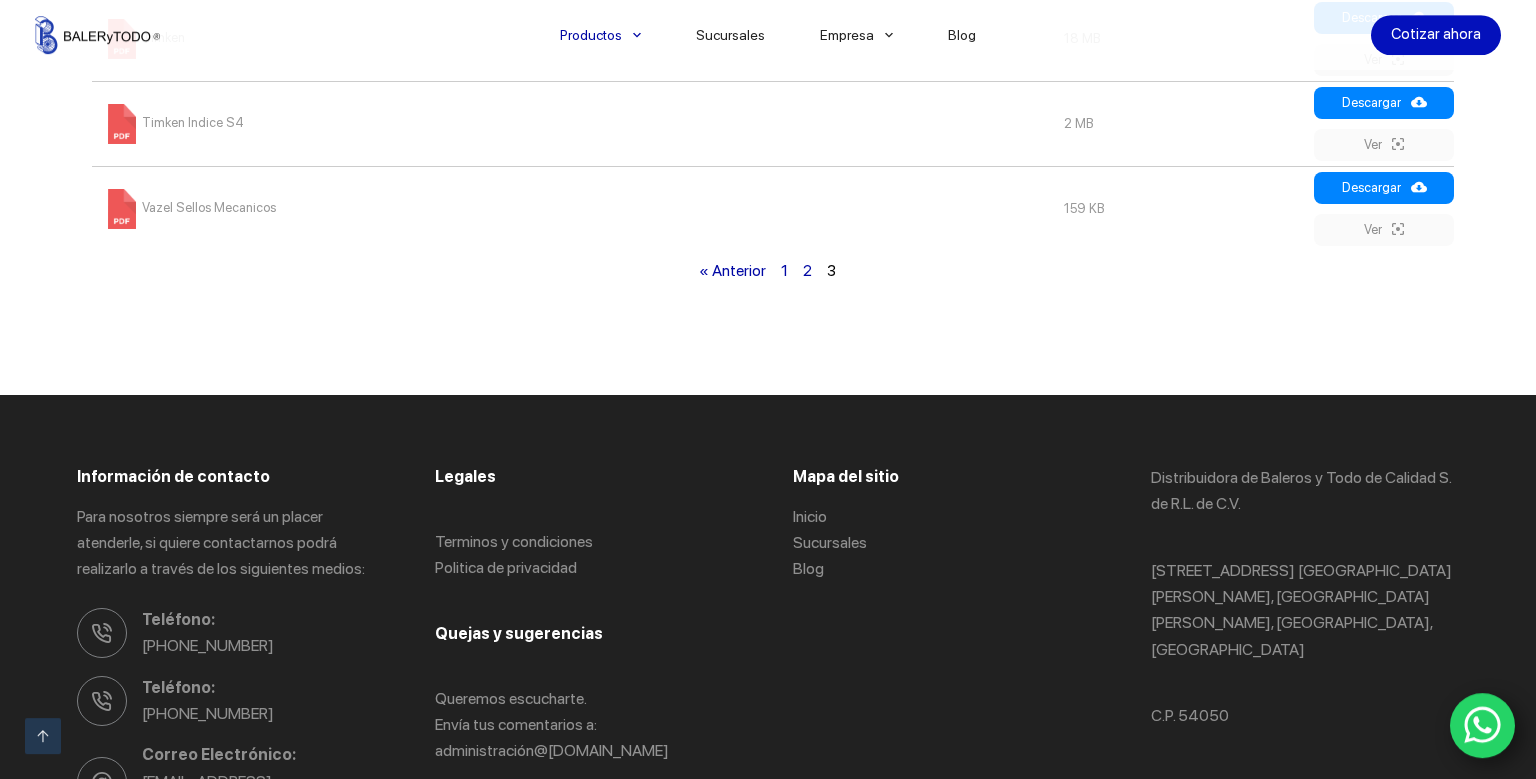 scroll, scrollTop: 1718, scrollLeft: 0, axis: vertical 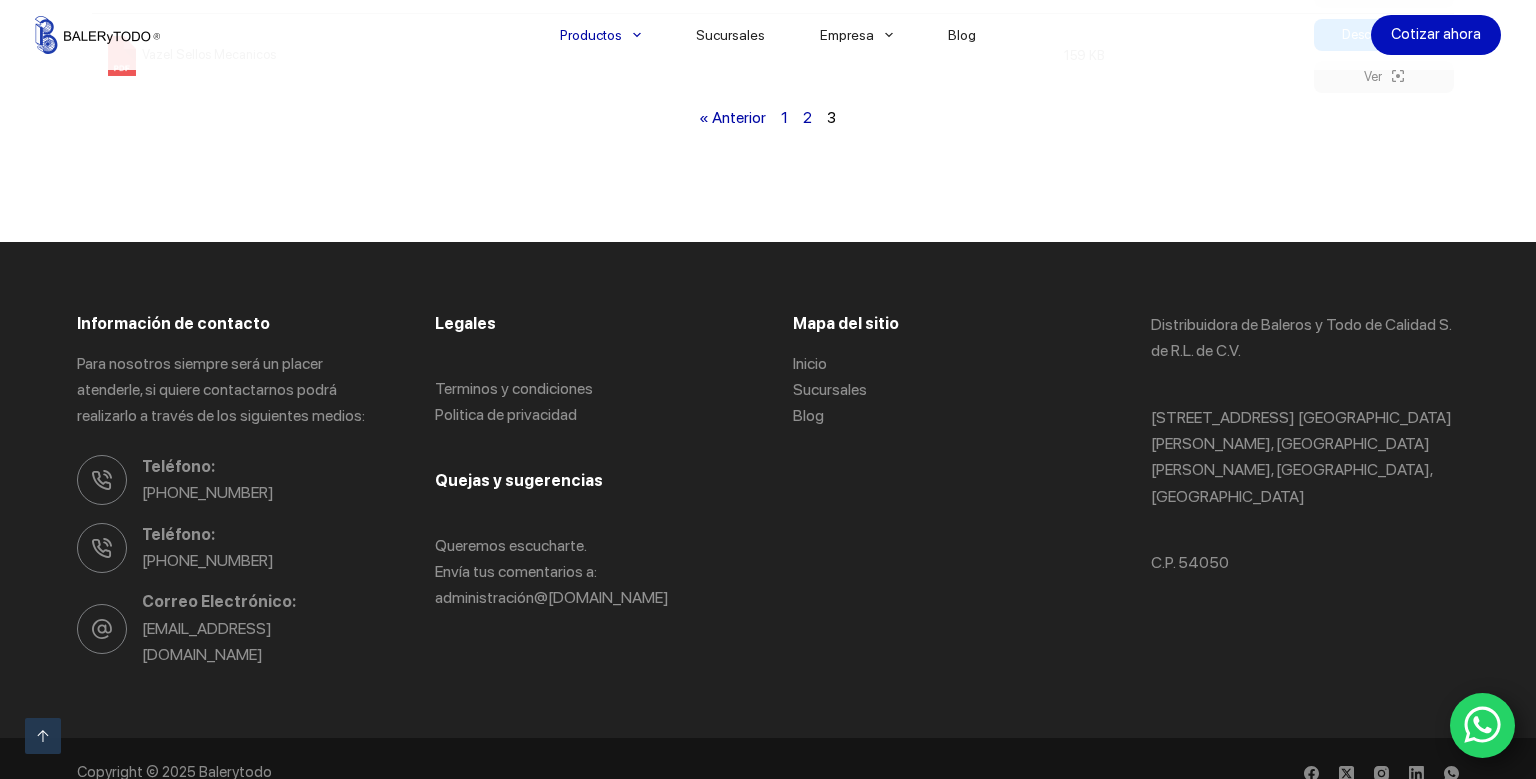click on "2" at bounding box center [807, 117] 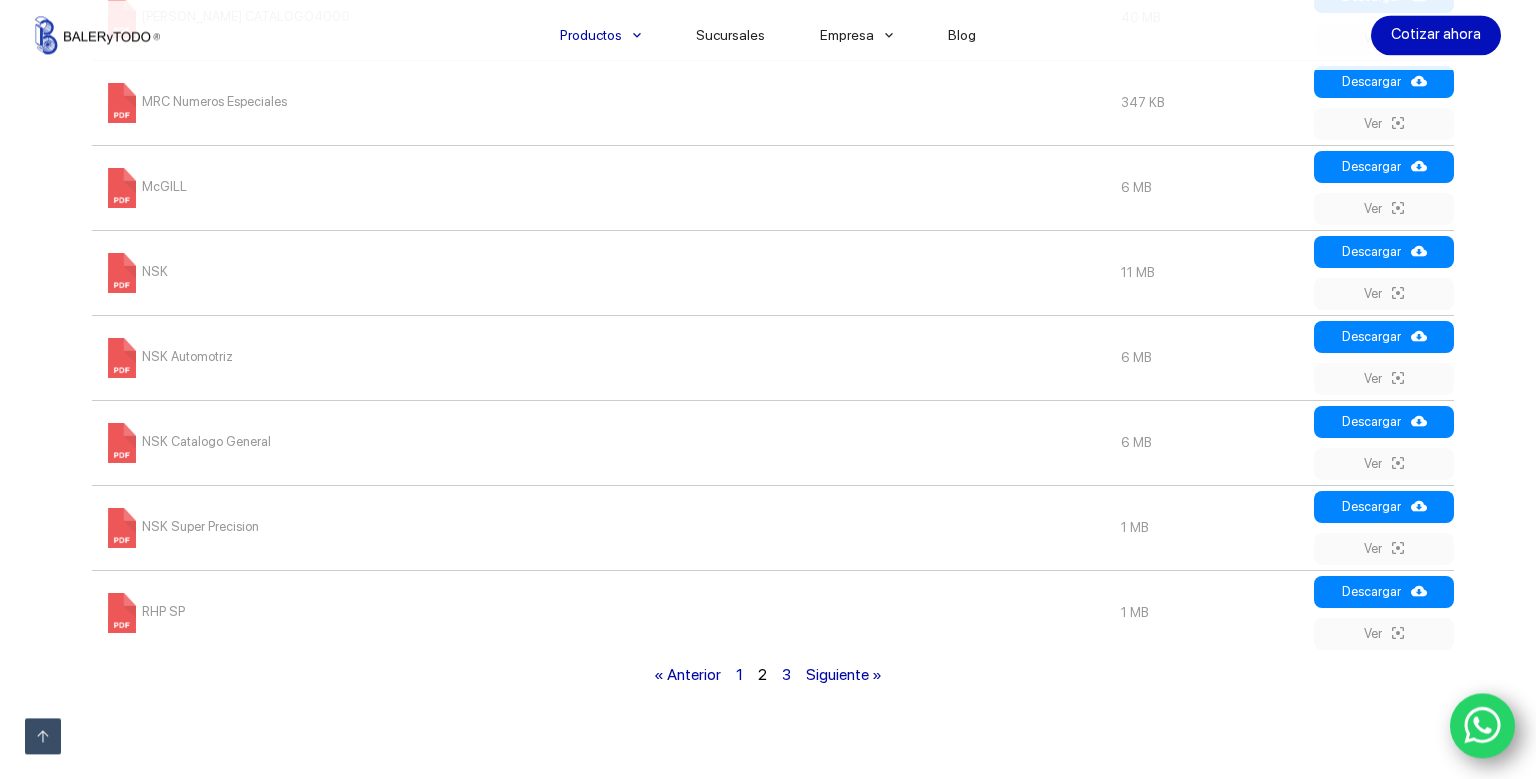 scroll, scrollTop: 1330, scrollLeft: 0, axis: vertical 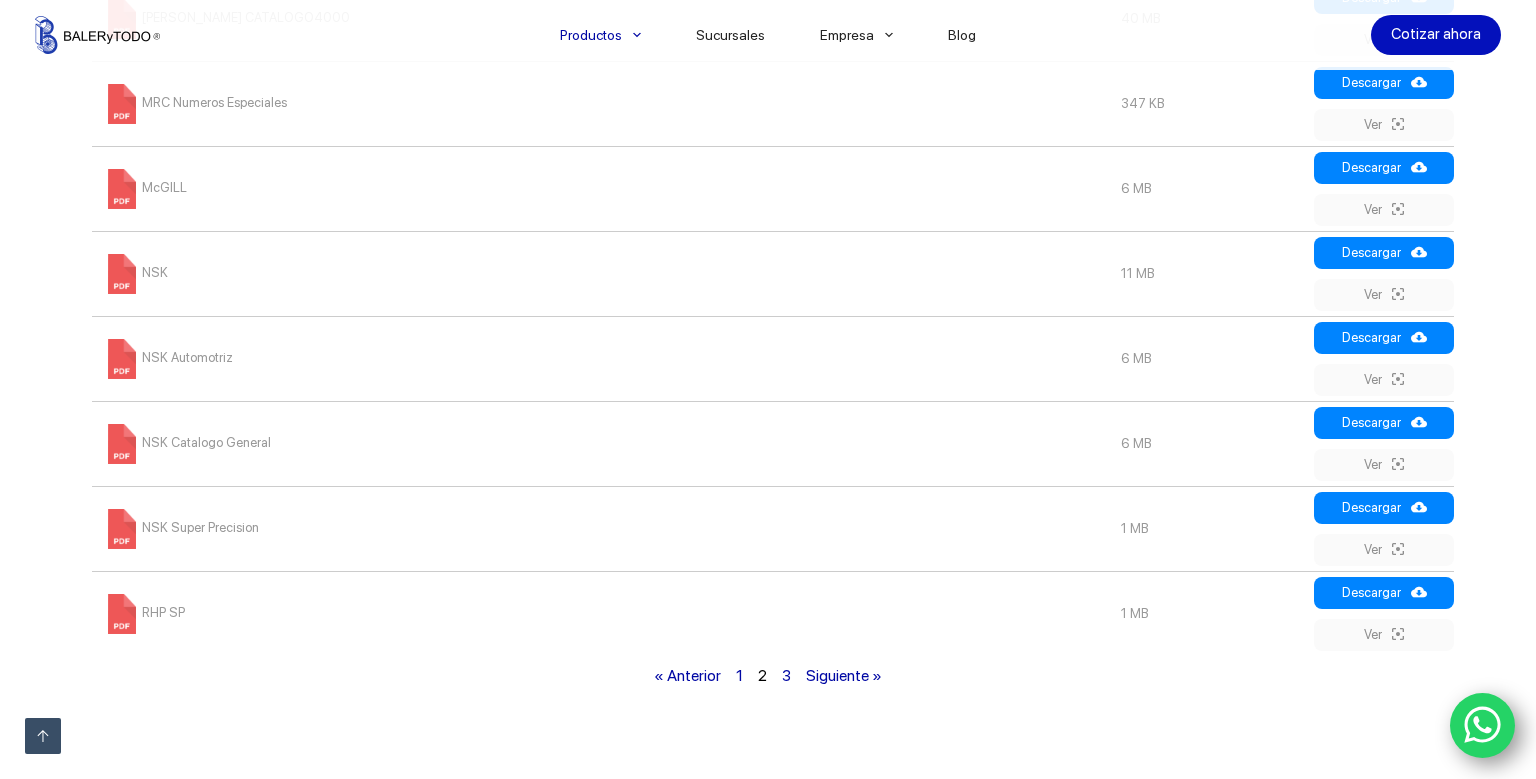 click on "NSK" at bounding box center (135, 272) 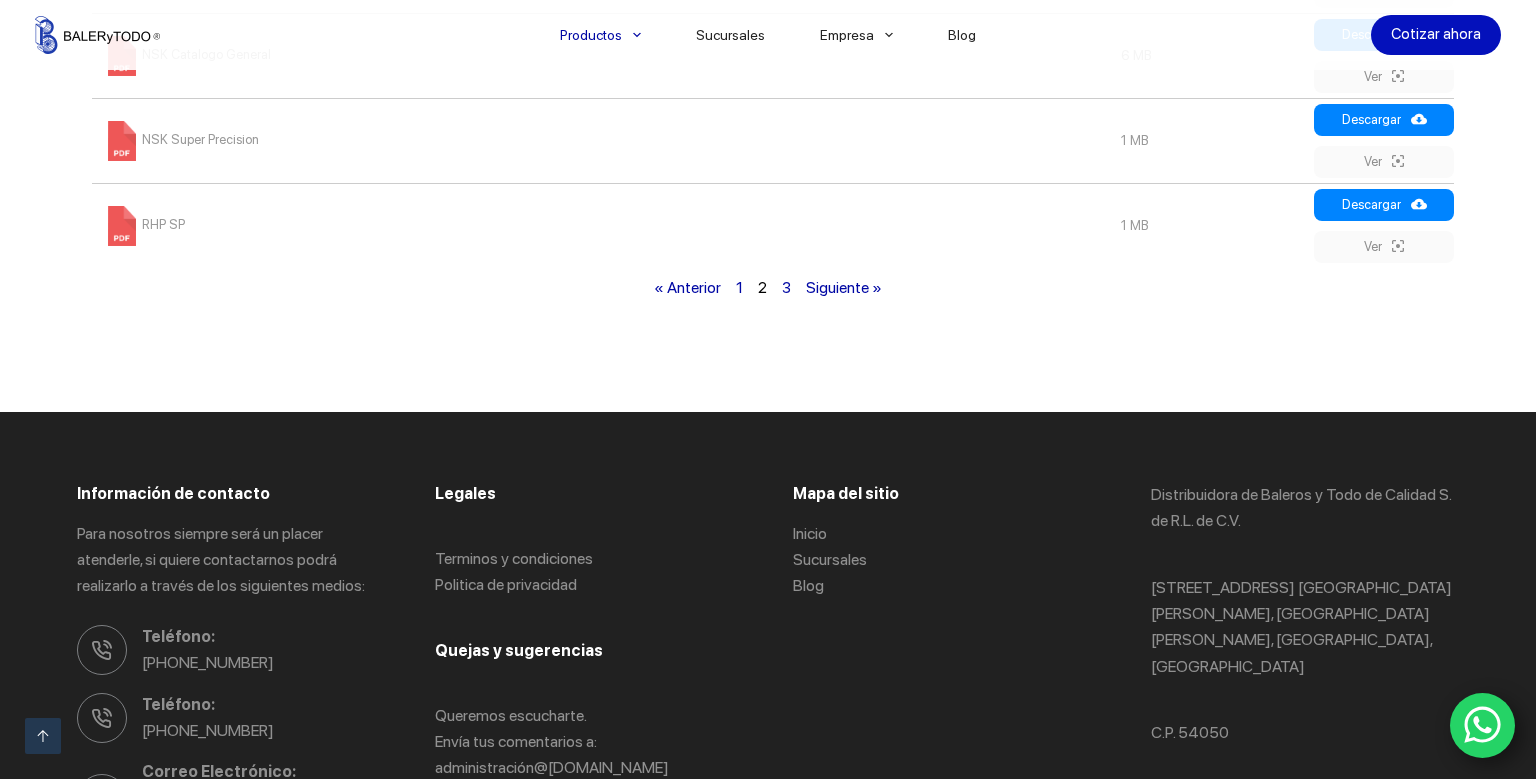 scroll, scrollTop: 1718, scrollLeft: 0, axis: vertical 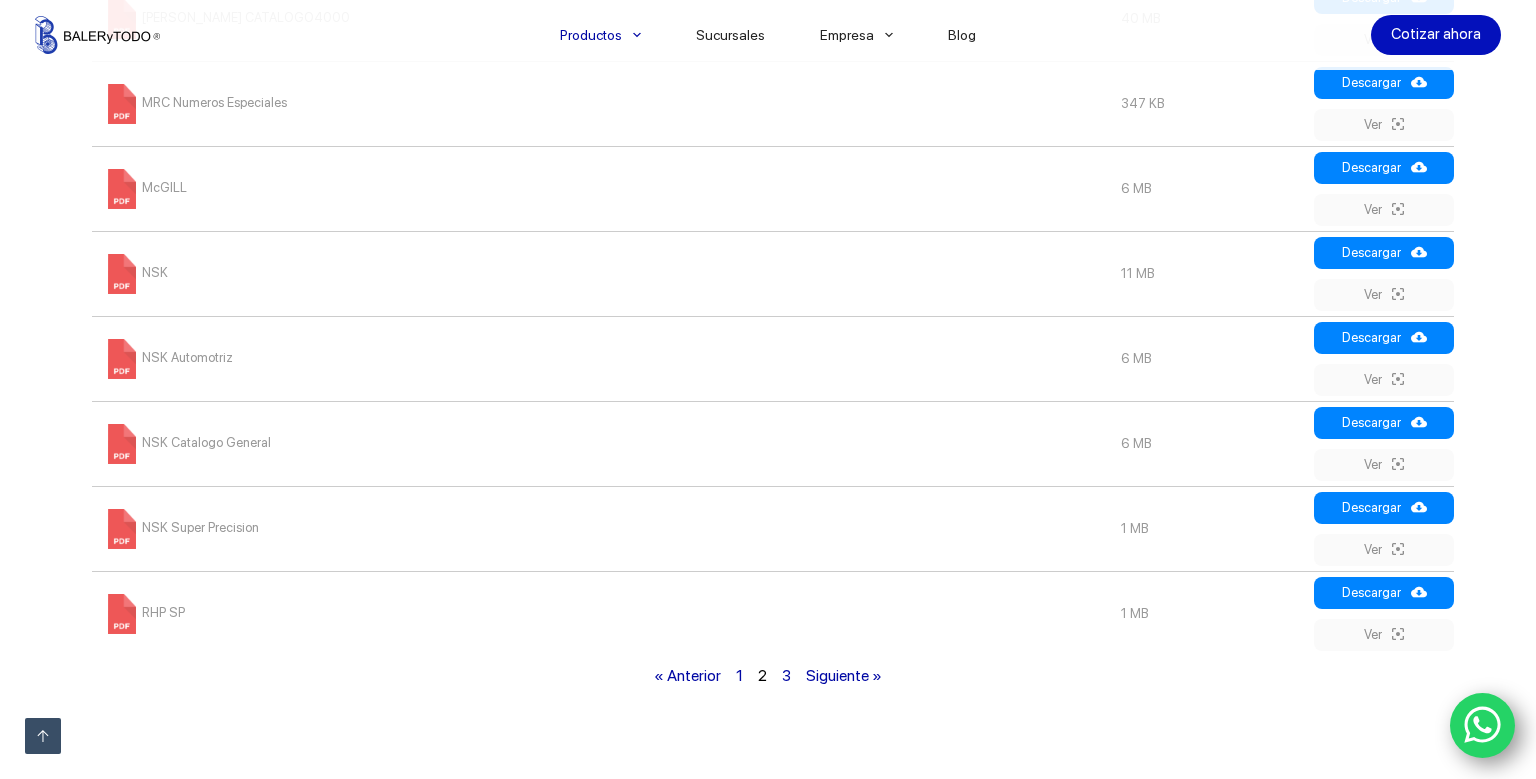 click at bounding box center (97, 35) 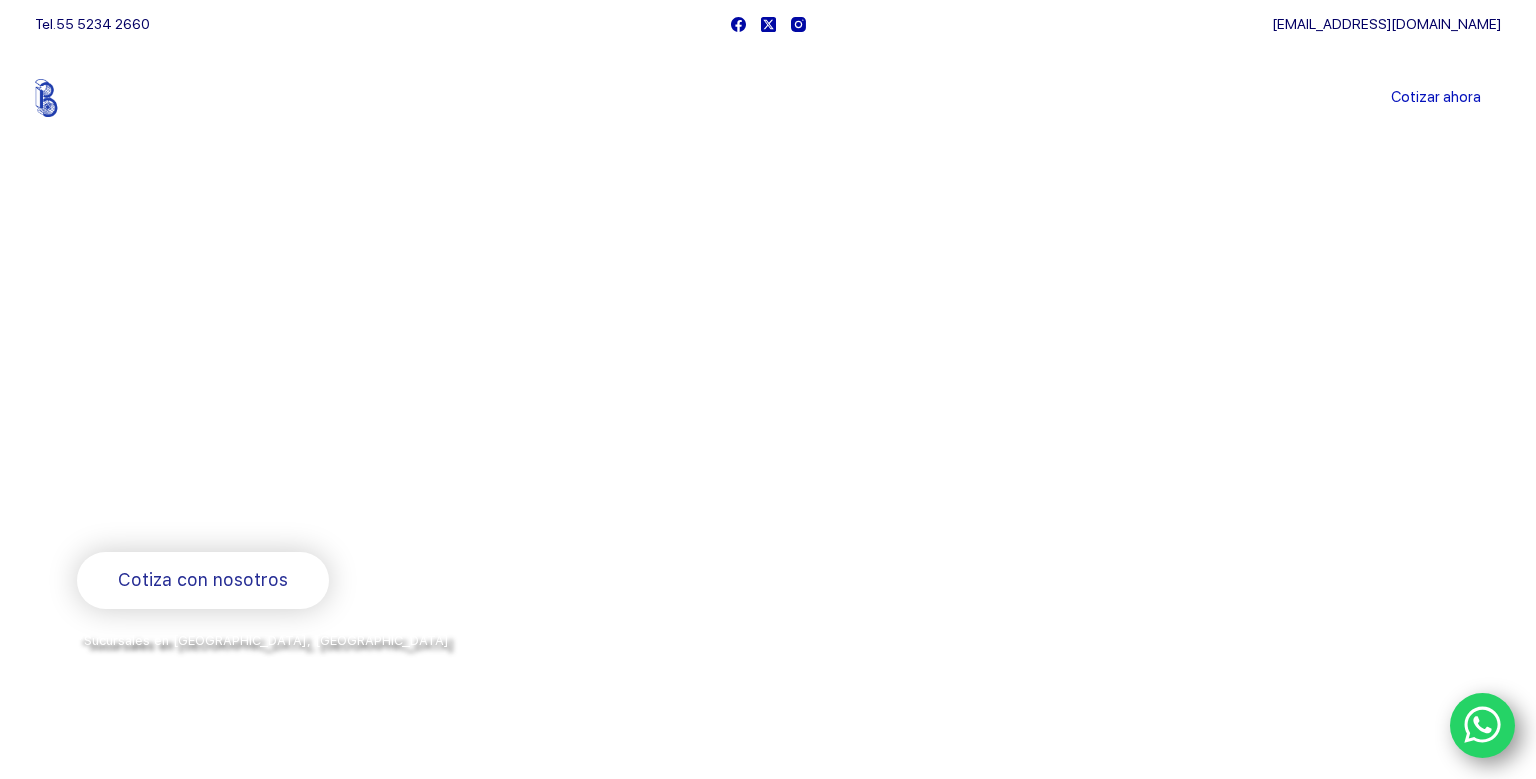 scroll, scrollTop: 0, scrollLeft: 0, axis: both 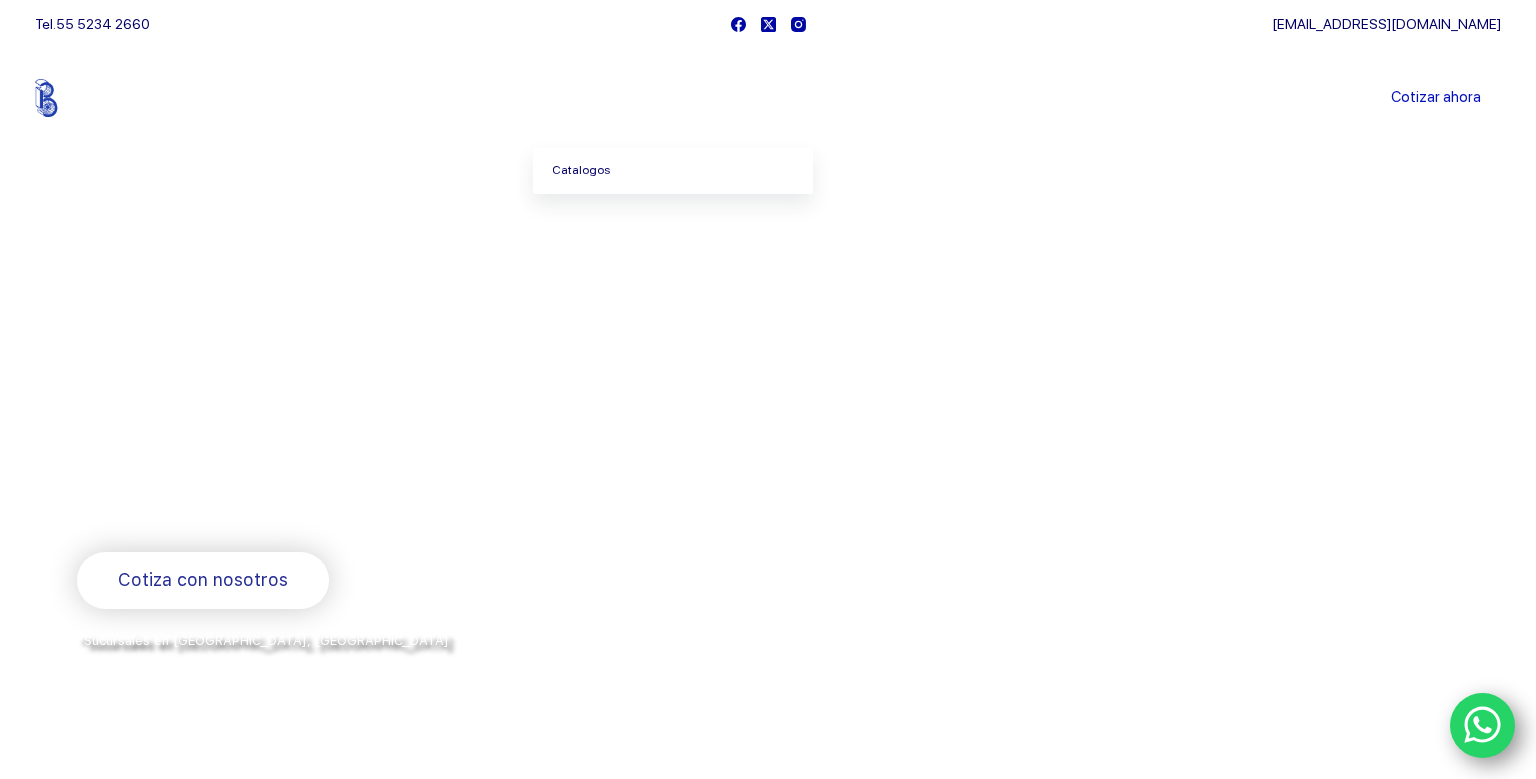 click on "Catalogos" at bounding box center (673, 171) 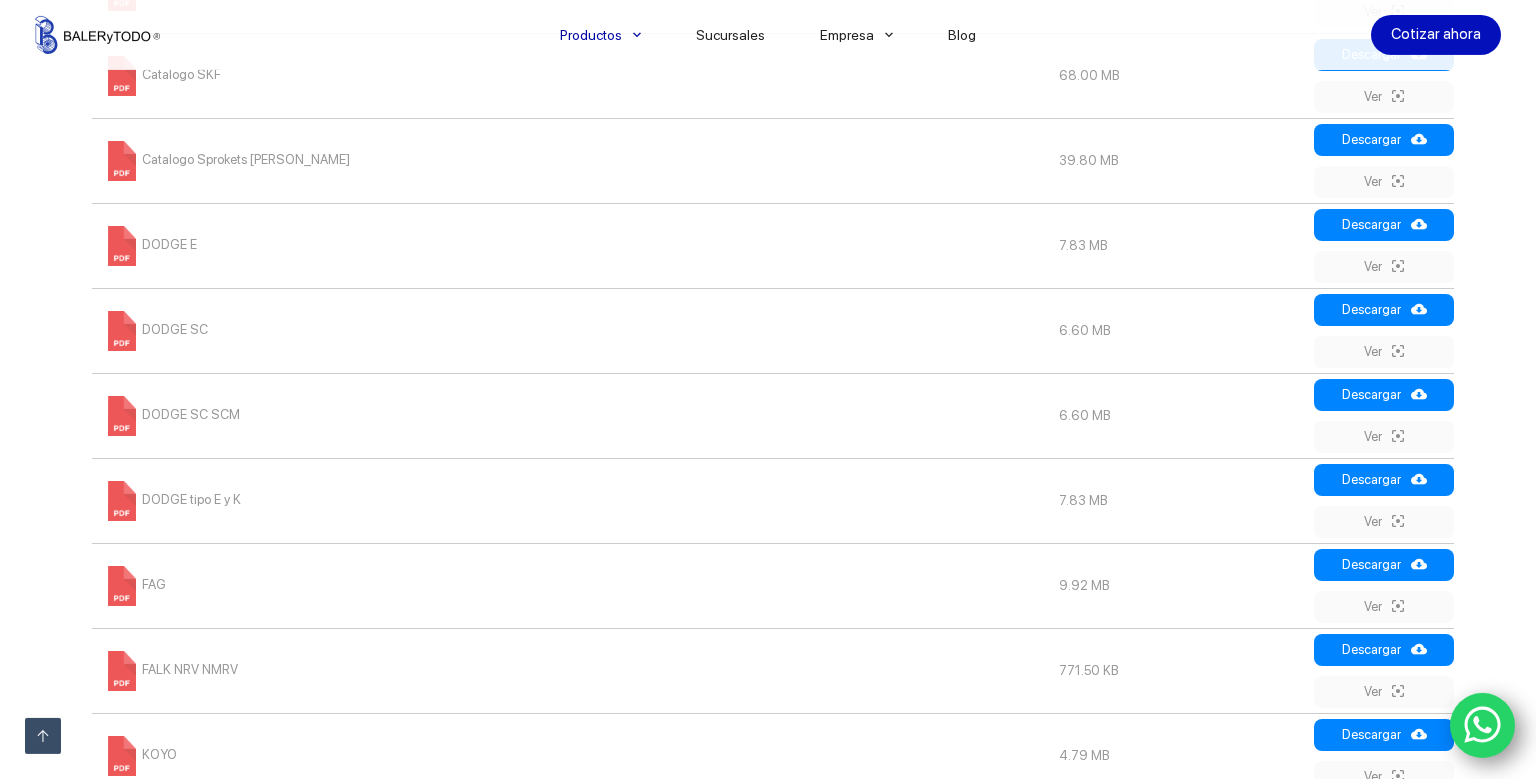 scroll, scrollTop: 1267, scrollLeft: 0, axis: vertical 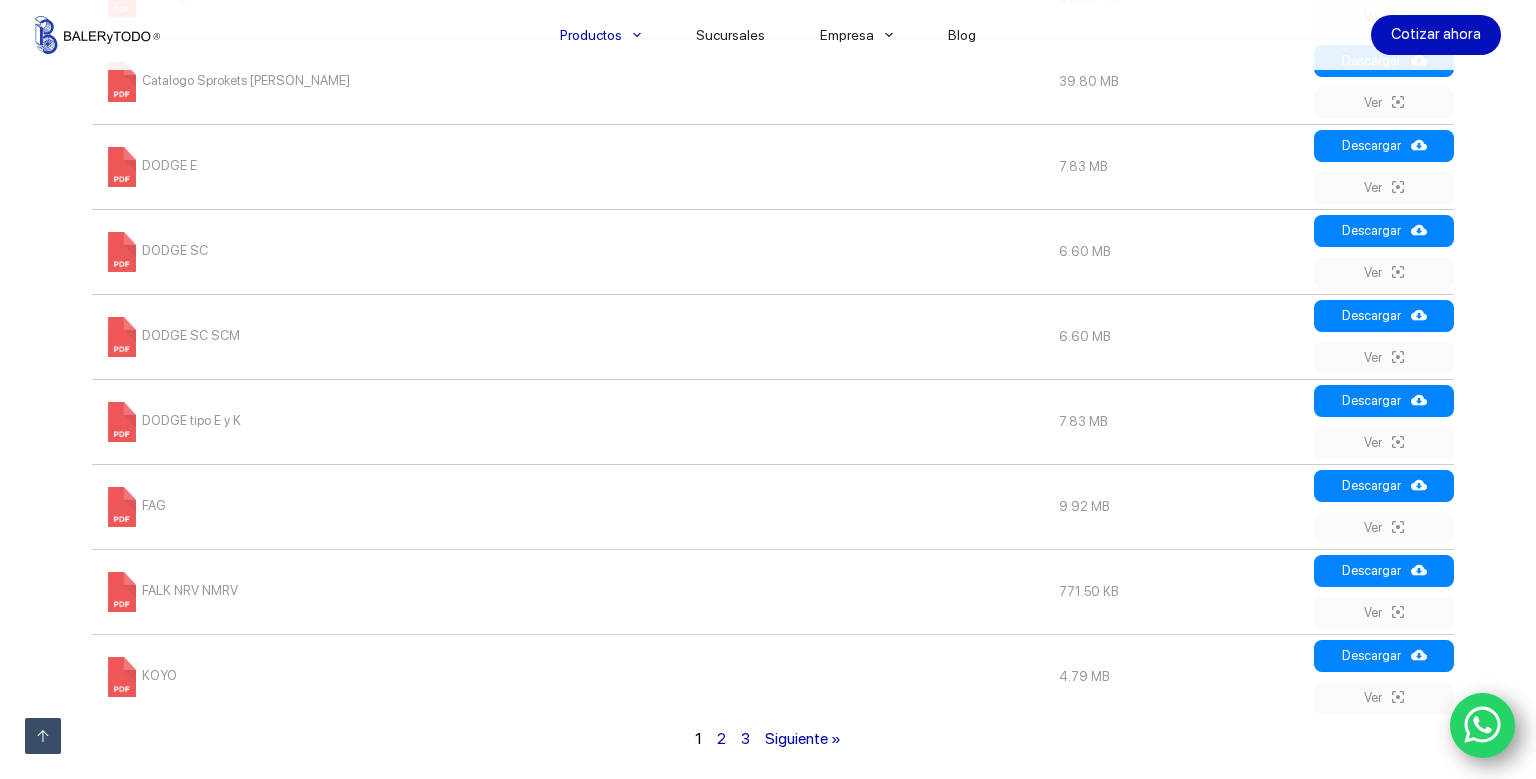 click on "2" at bounding box center (721, 738) 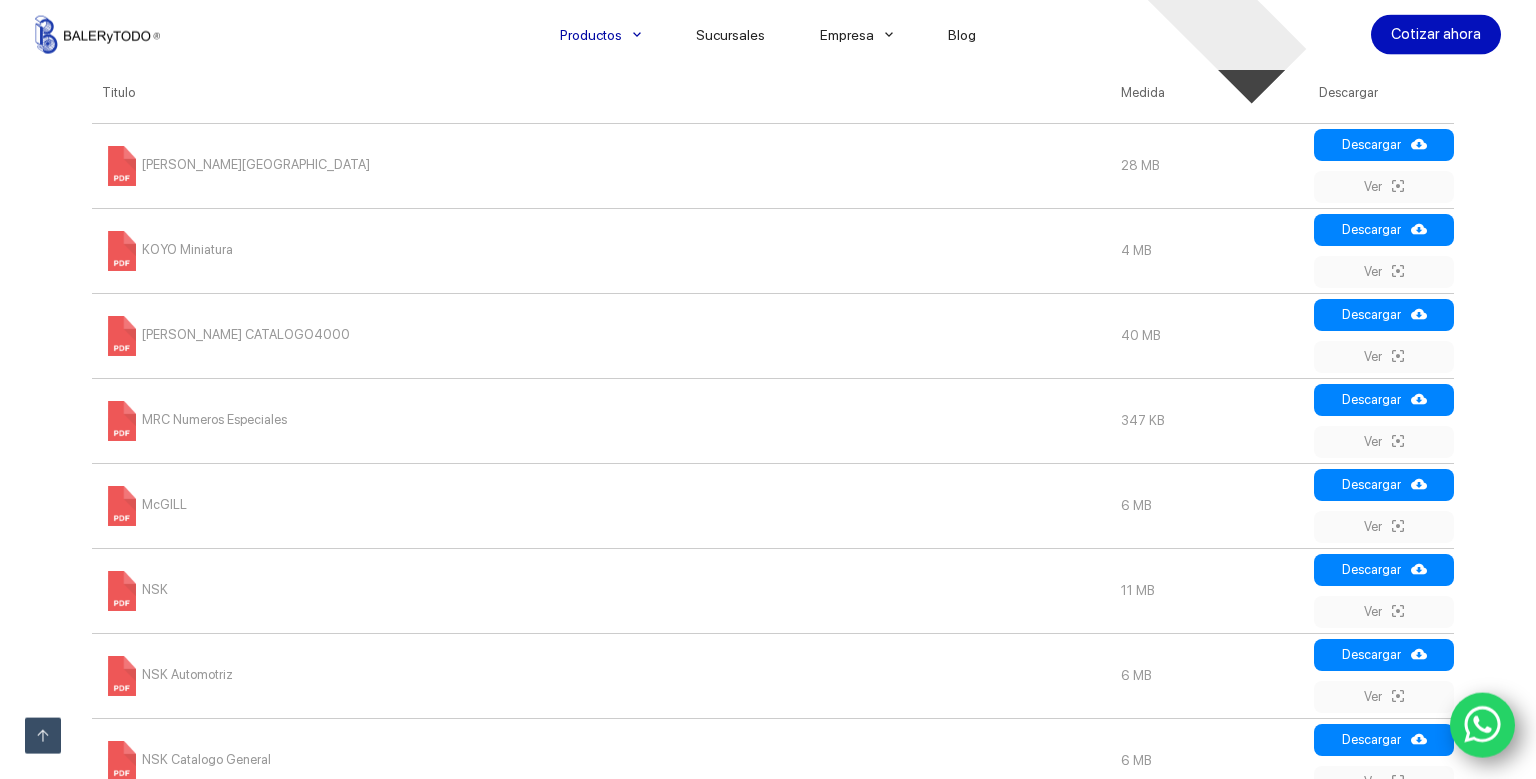 scroll, scrollTop: 1331, scrollLeft: 0, axis: vertical 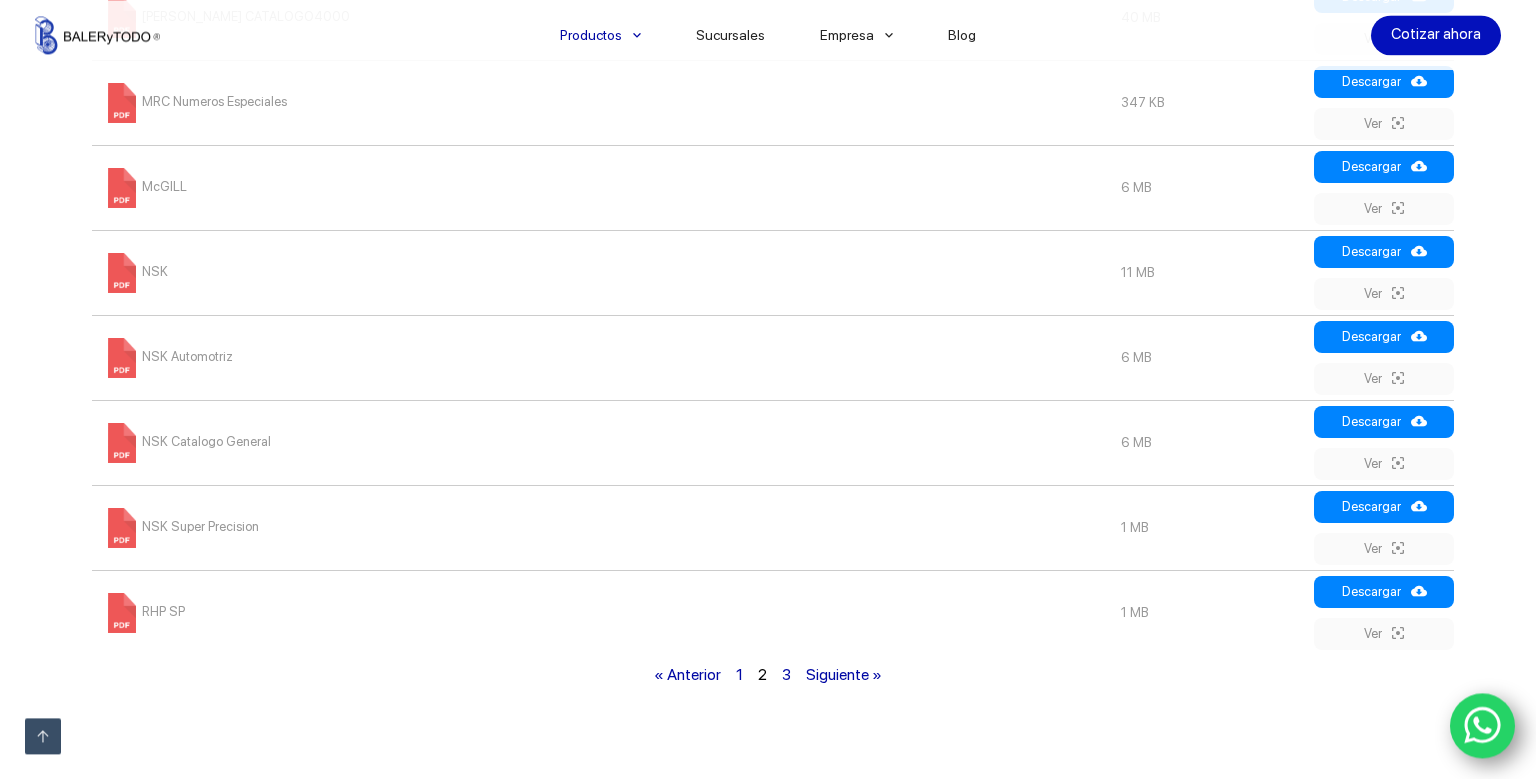click at bounding box center [122, 613] 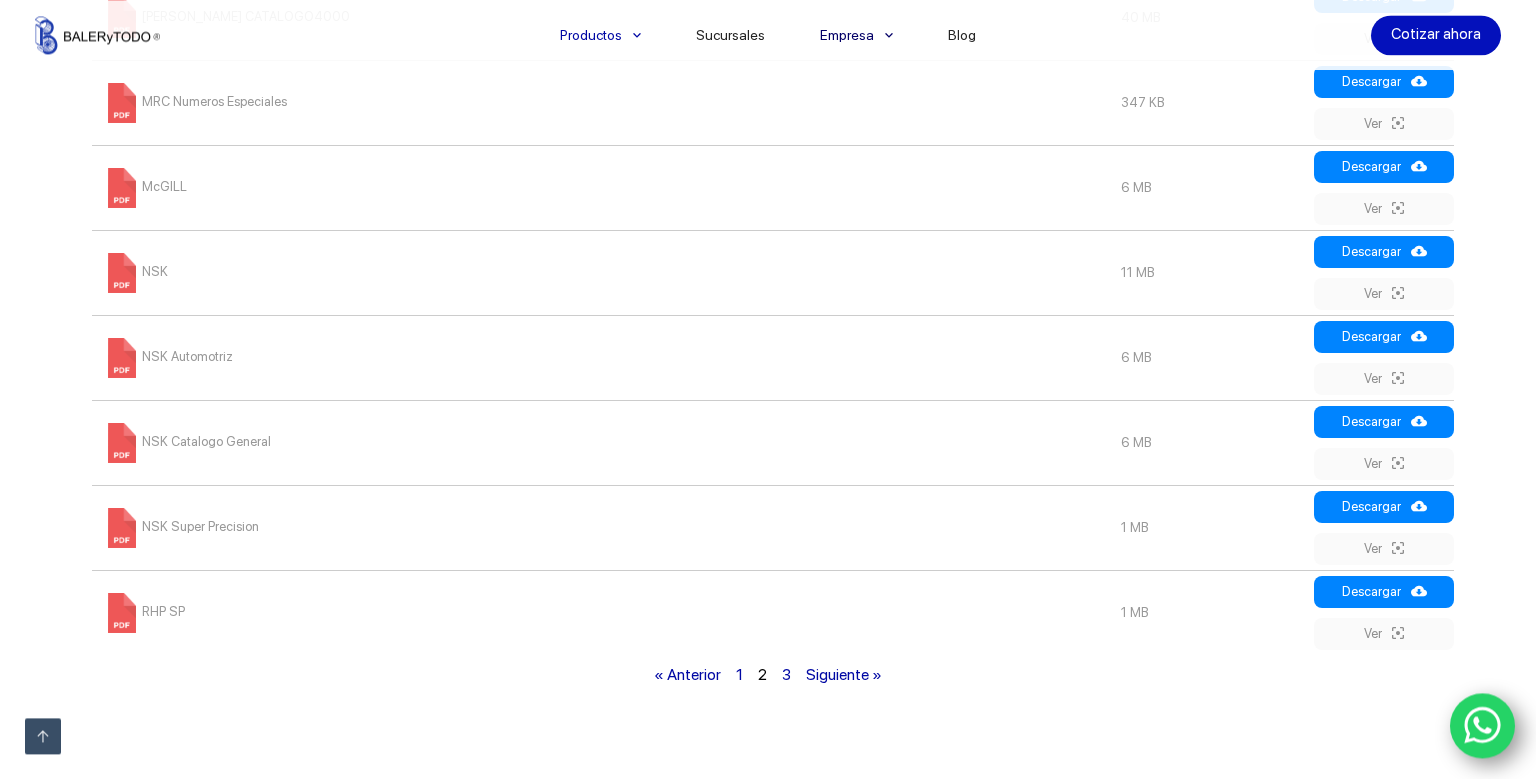 scroll, scrollTop: 0, scrollLeft: 0, axis: both 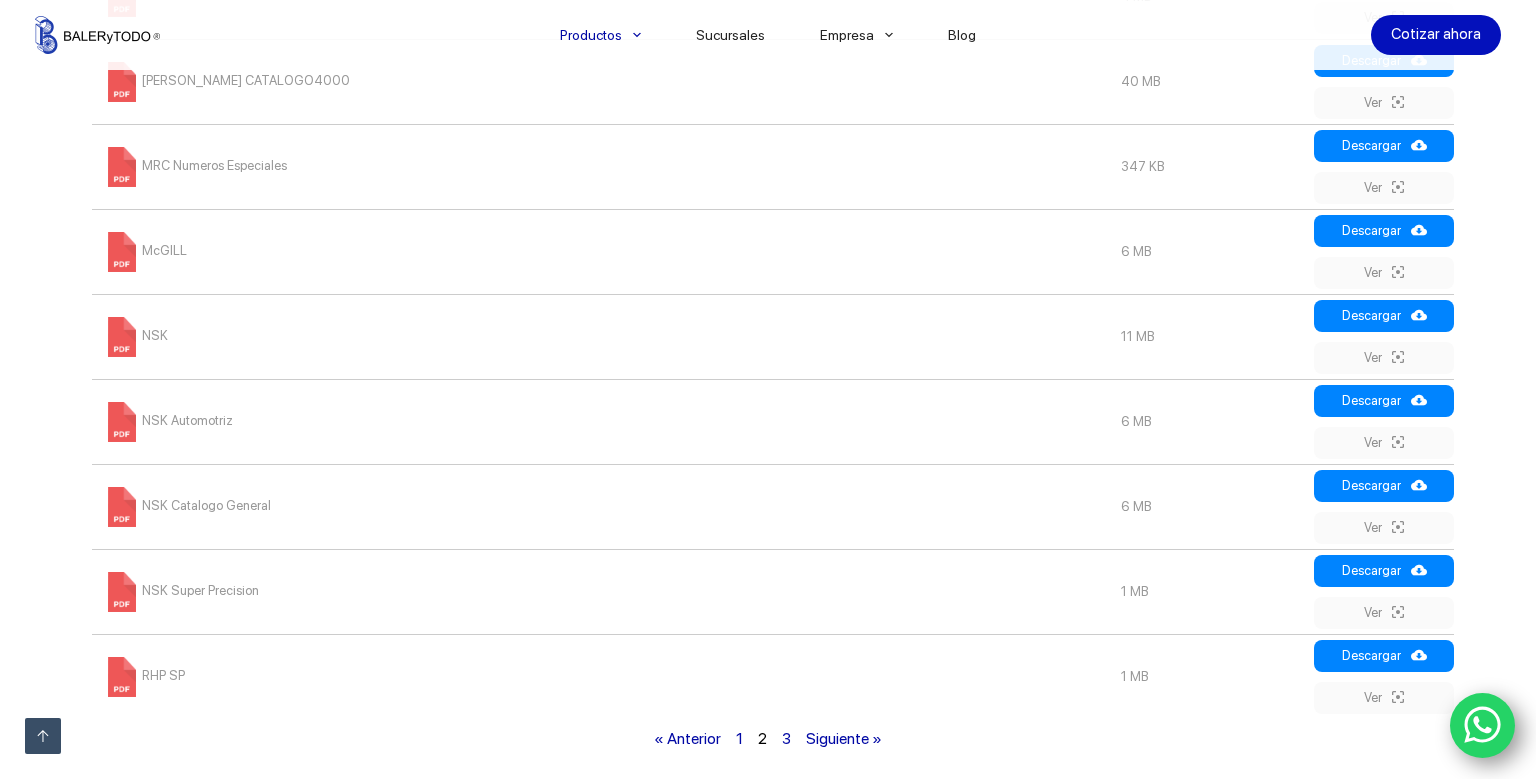 click on "3" at bounding box center [786, 738] 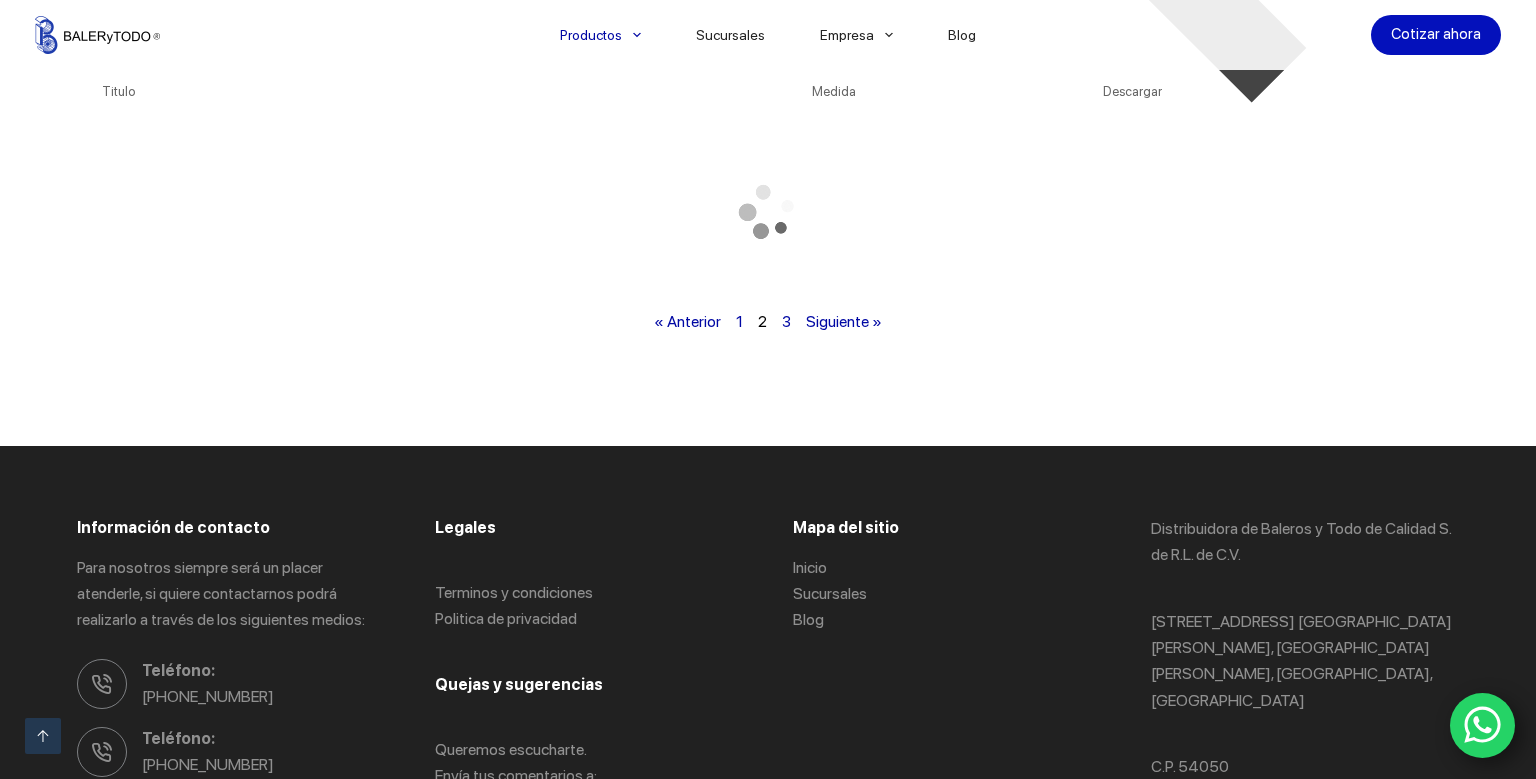 scroll, scrollTop: 1013, scrollLeft: 0, axis: vertical 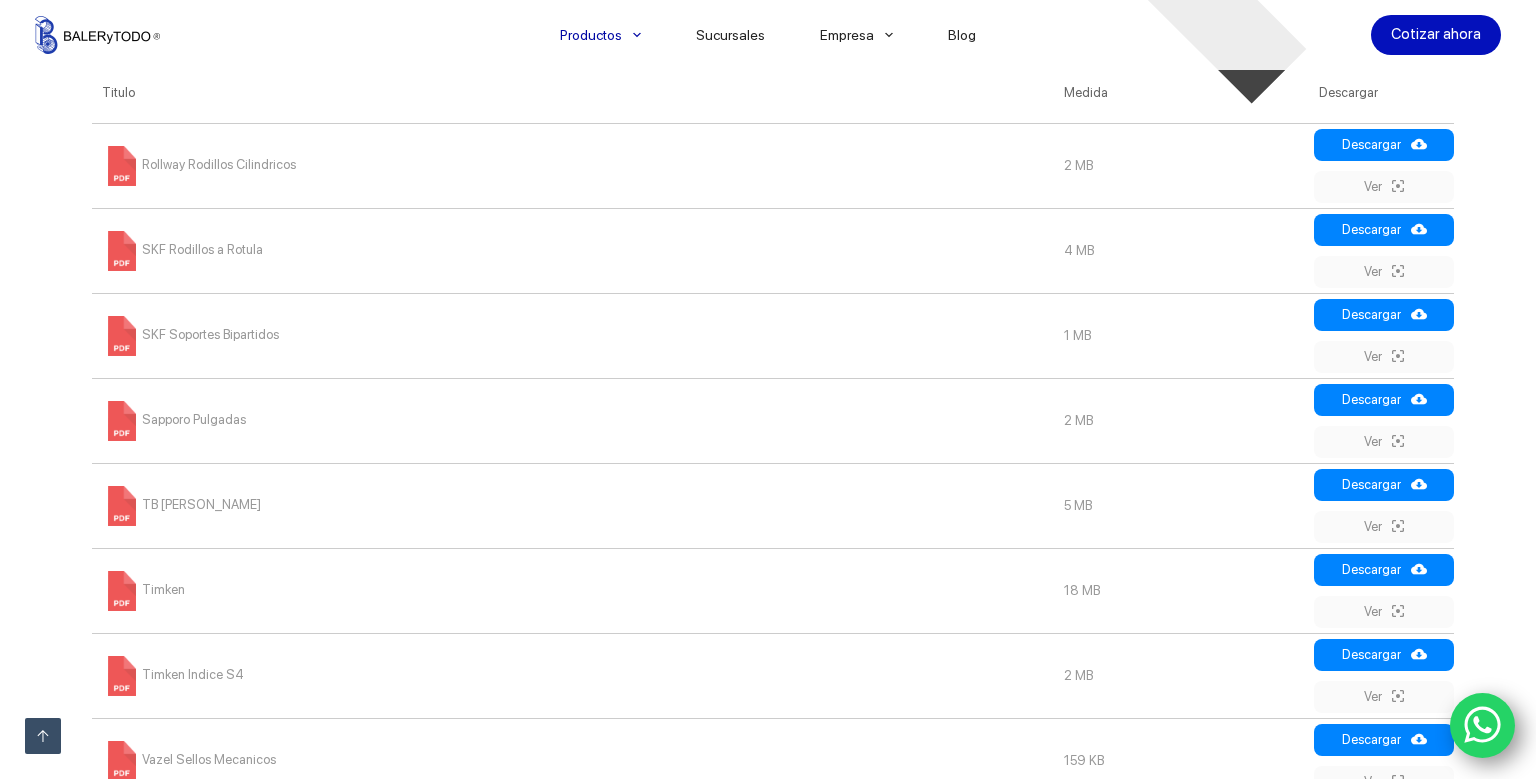 click on "Búsqueda
FILES CATEGORY
[GEOGRAPHIC_DATA]
Todos los catálogos                                                                                                  Medida   Descargar                                            Titulo Medida Descargar" at bounding box center [768, 258] 